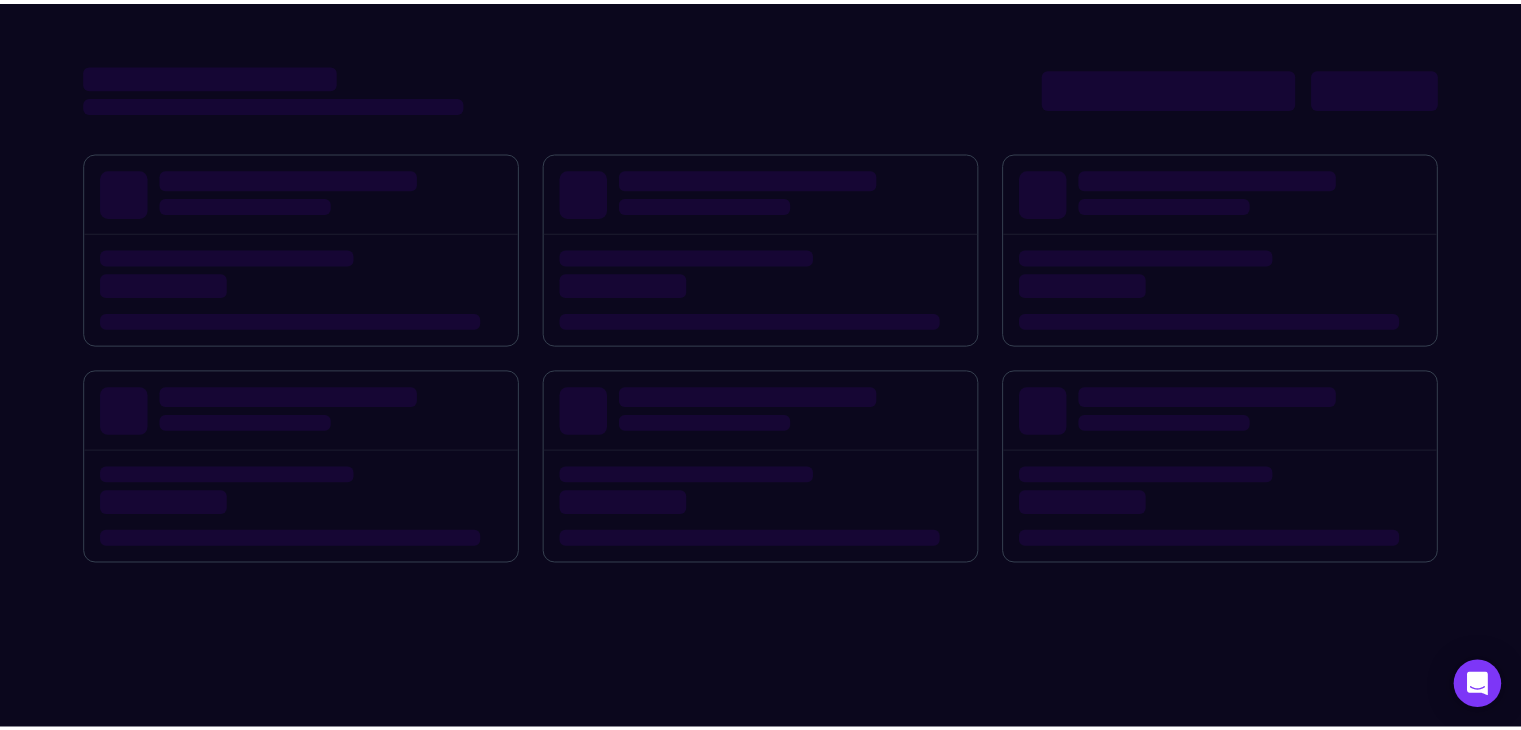 scroll, scrollTop: 0, scrollLeft: 0, axis: both 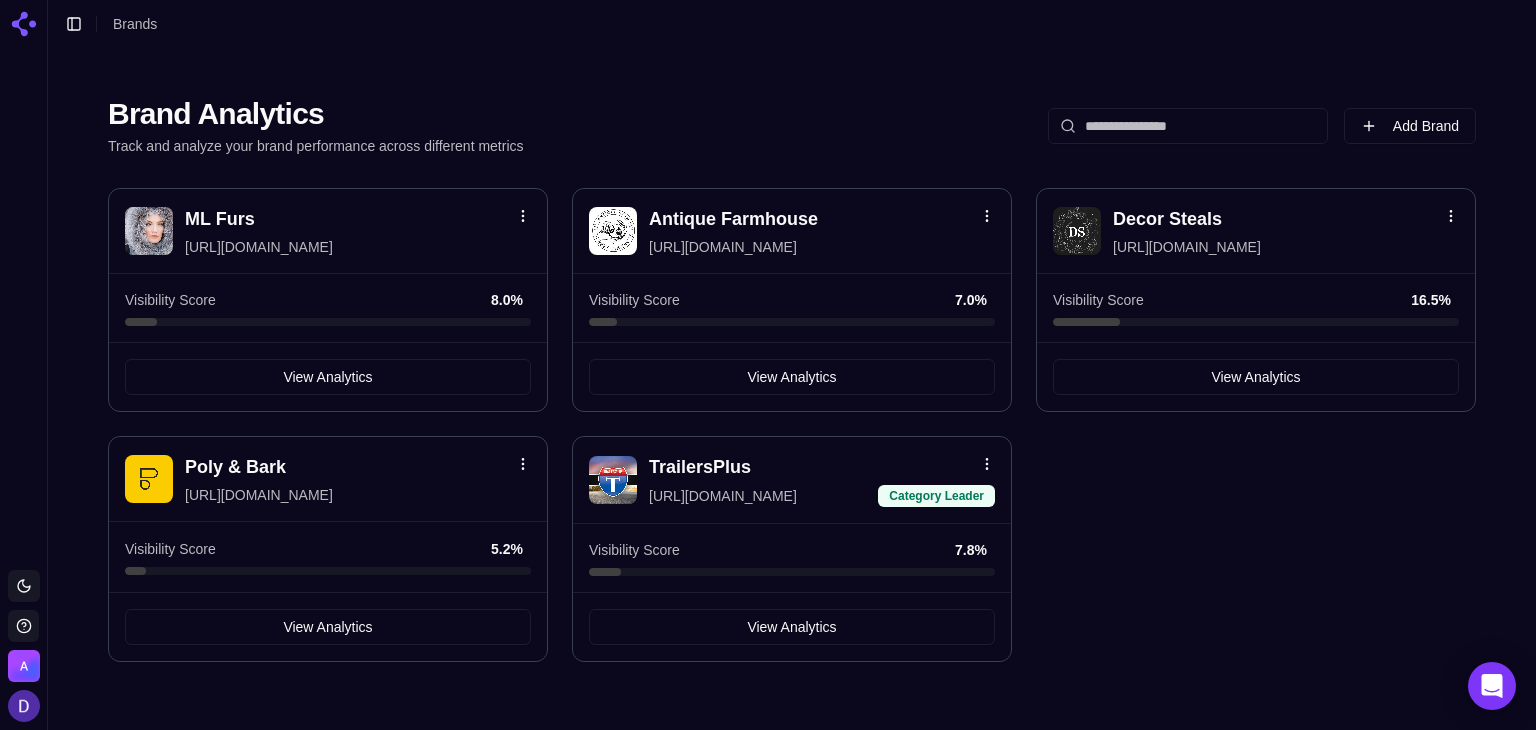 click on "Decor Steals" at bounding box center [1167, 219] 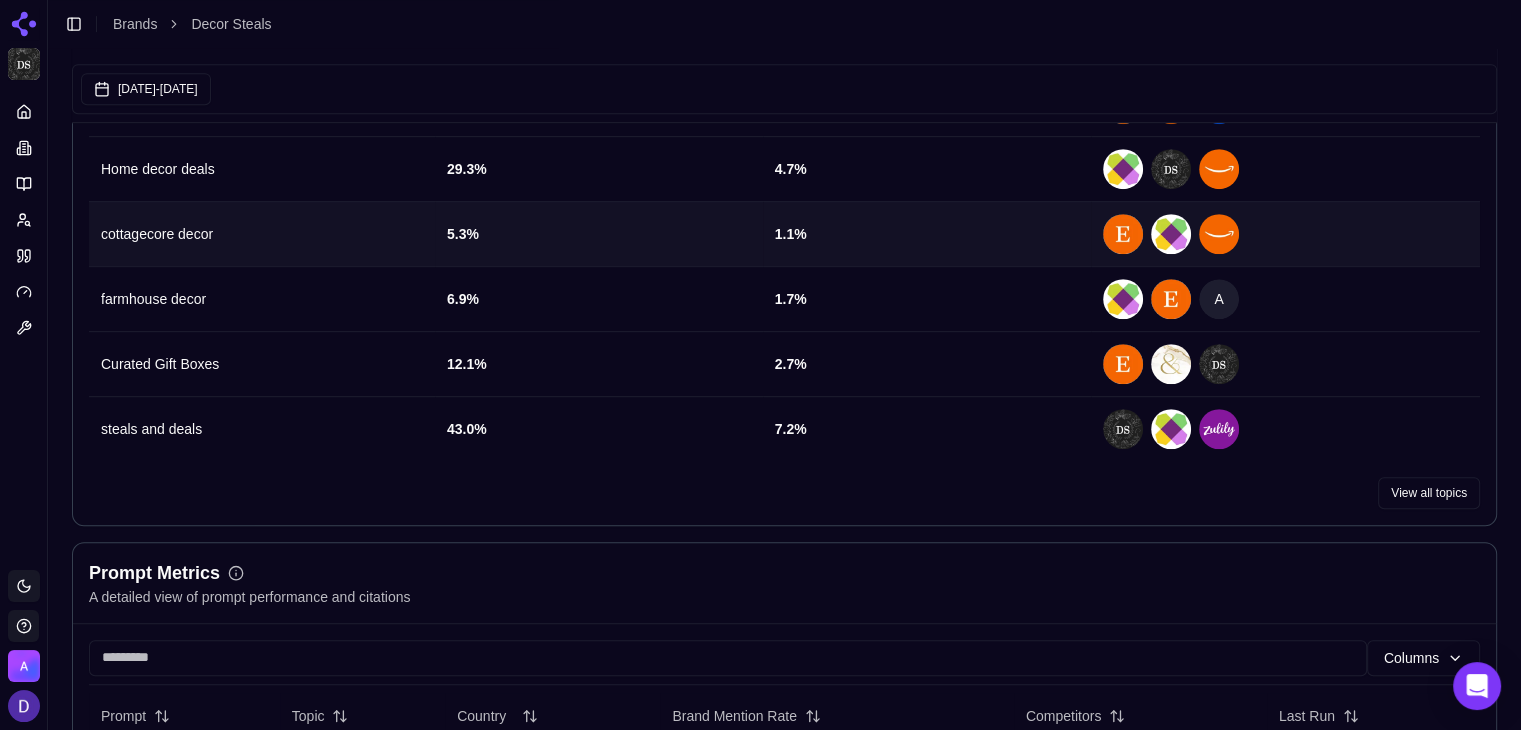 scroll, scrollTop: 800, scrollLeft: 0, axis: vertical 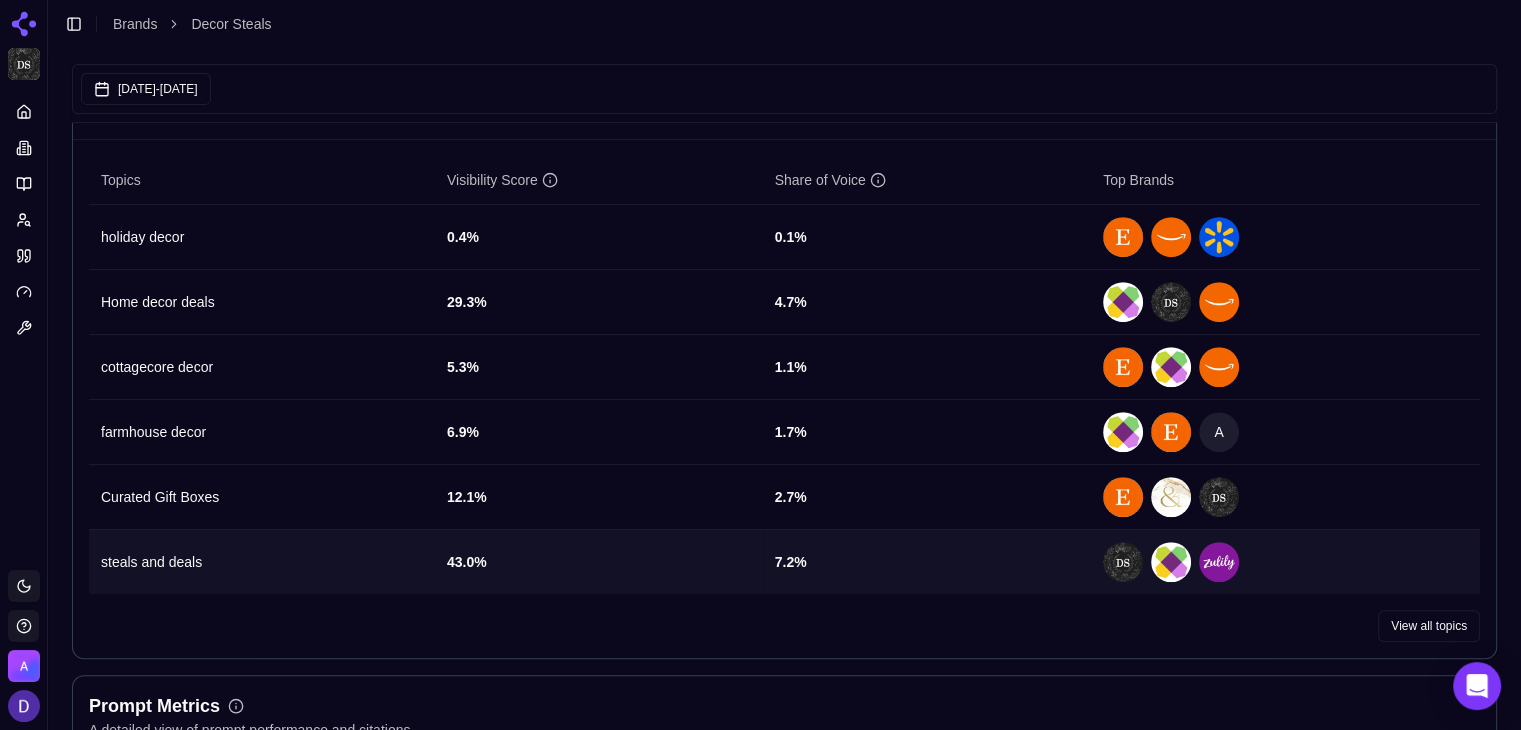 click on "steals and deals" at bounding box center [262, 561] 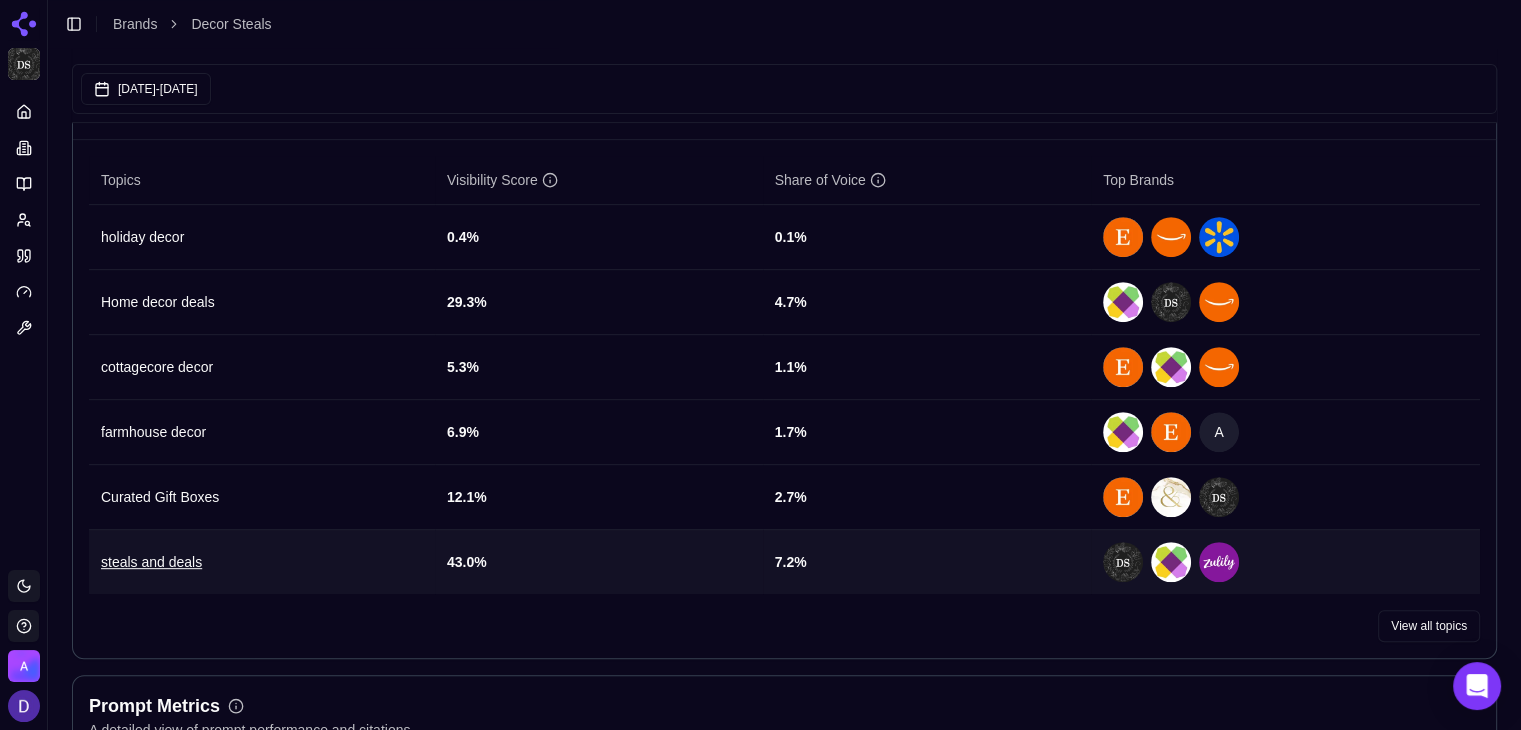 click on "steals and deals" at bounding box center [262, 562] 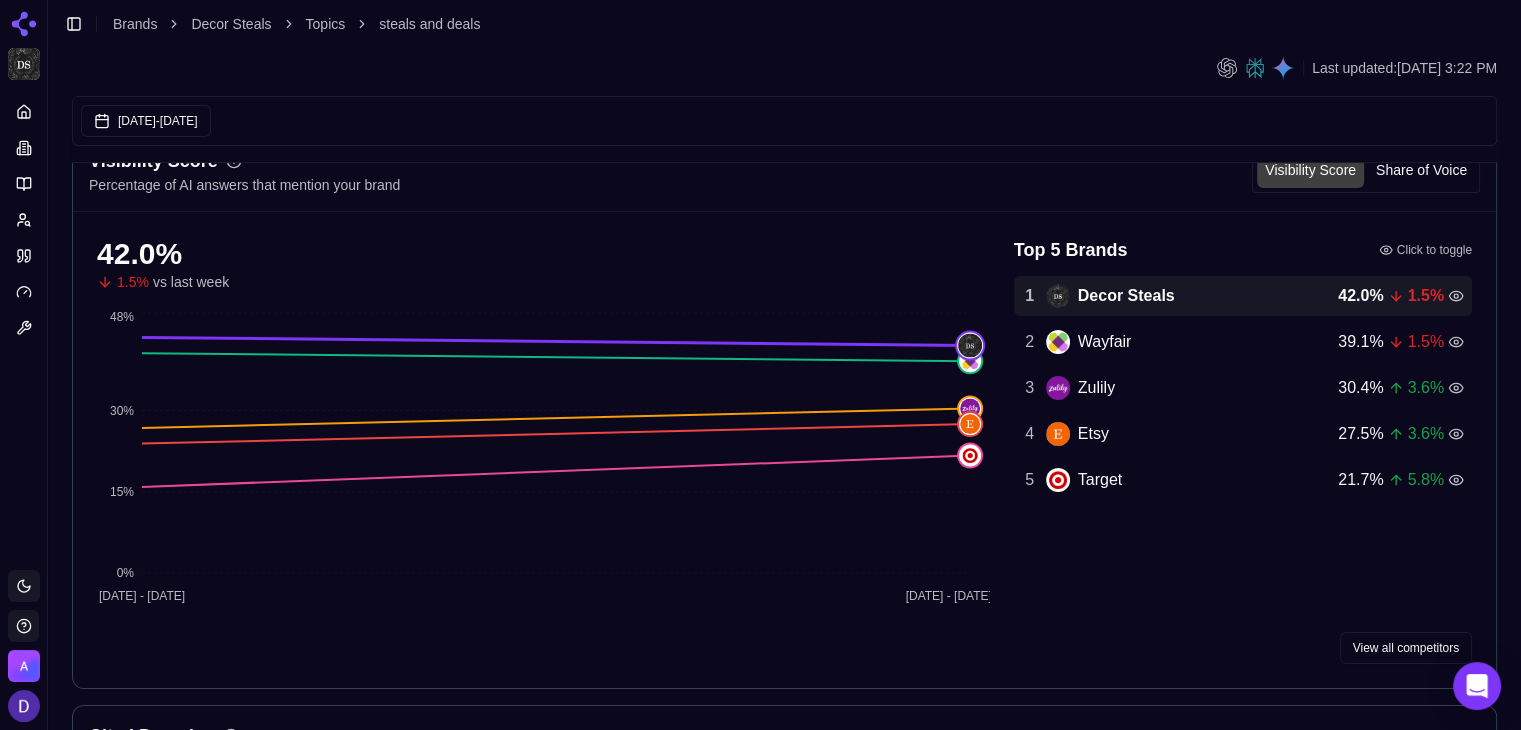 scroll, scrollTop: 0, scrollLeft: 0, axis: both 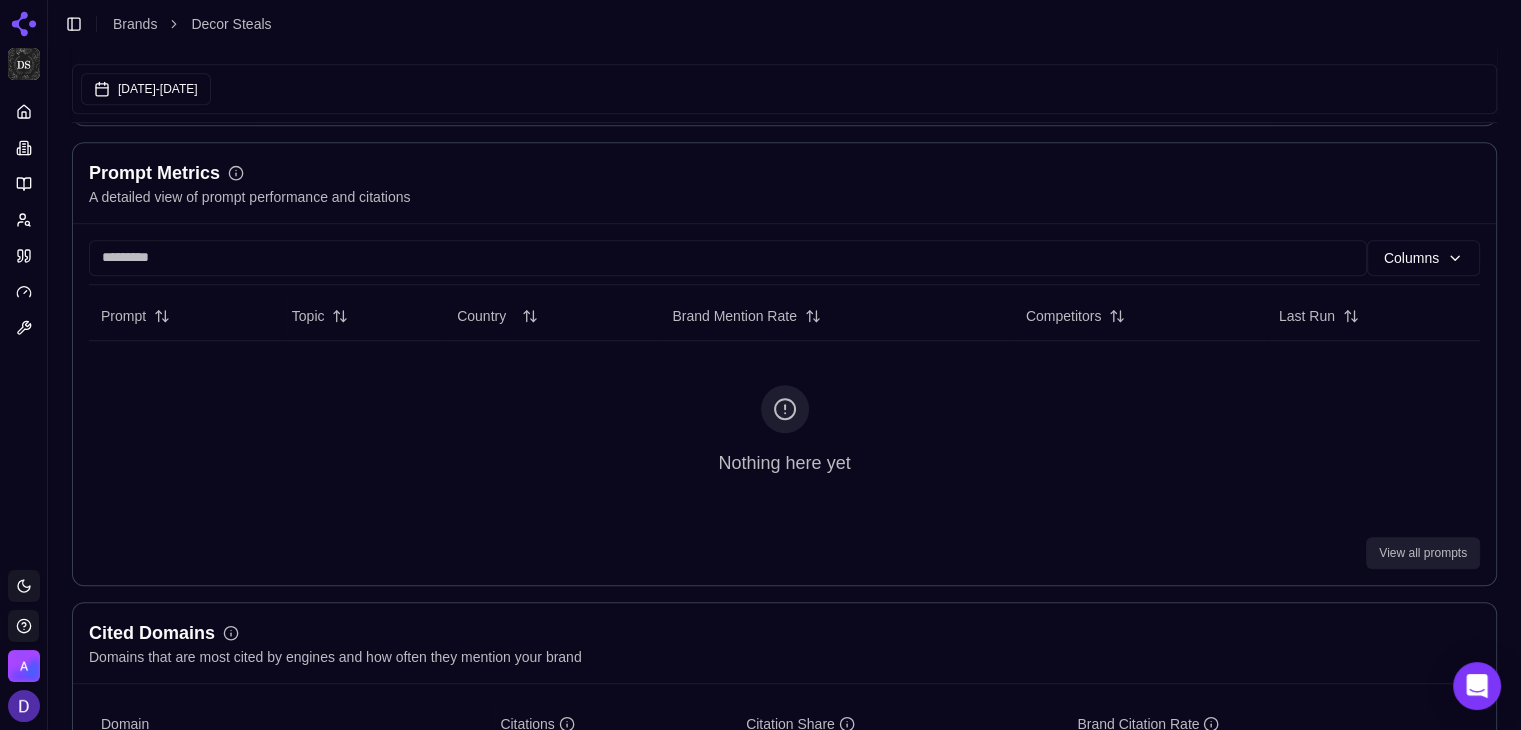 click on "View all prompts" at bounding box center [1423, 553] 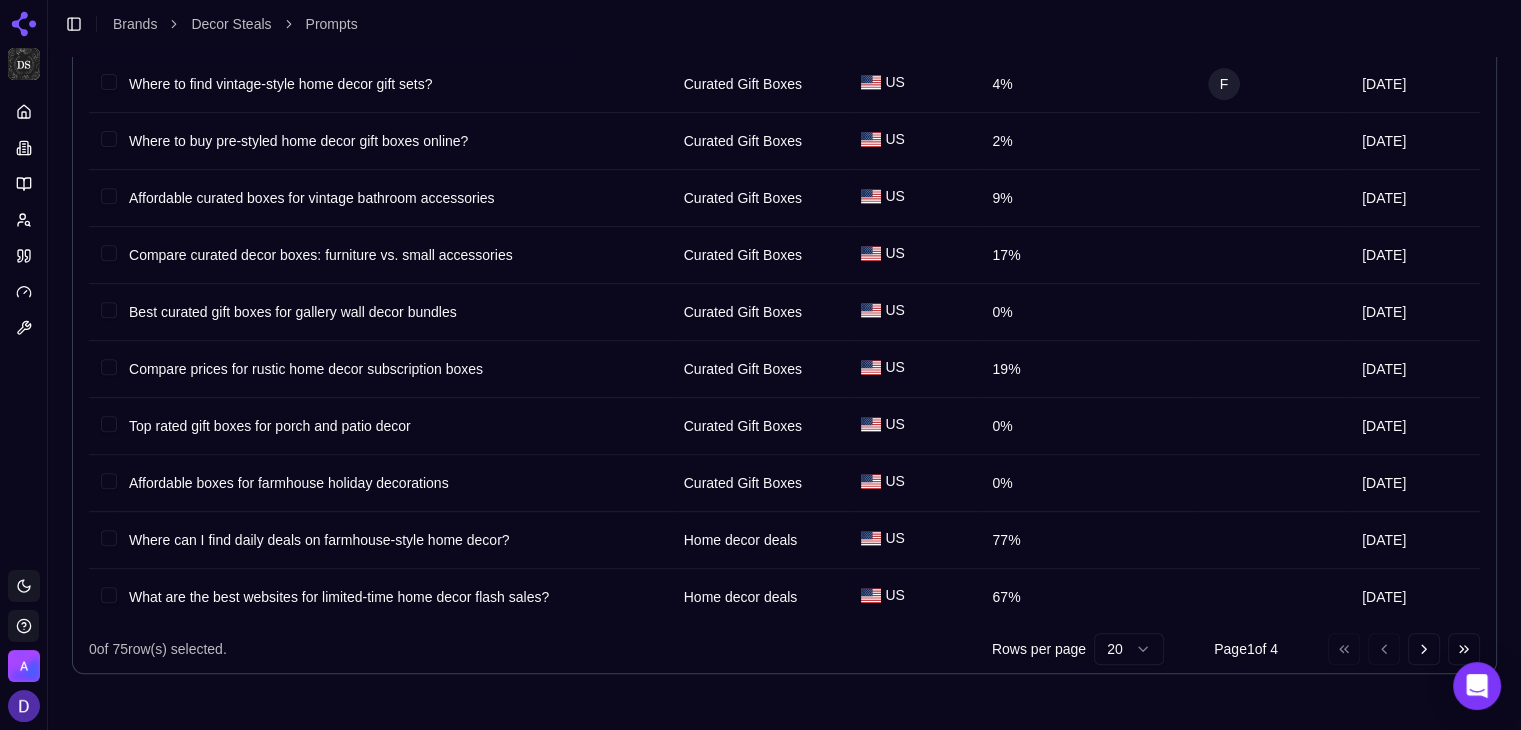 scroll, scrollTop: 0, scrollLeft: 0, axis: both 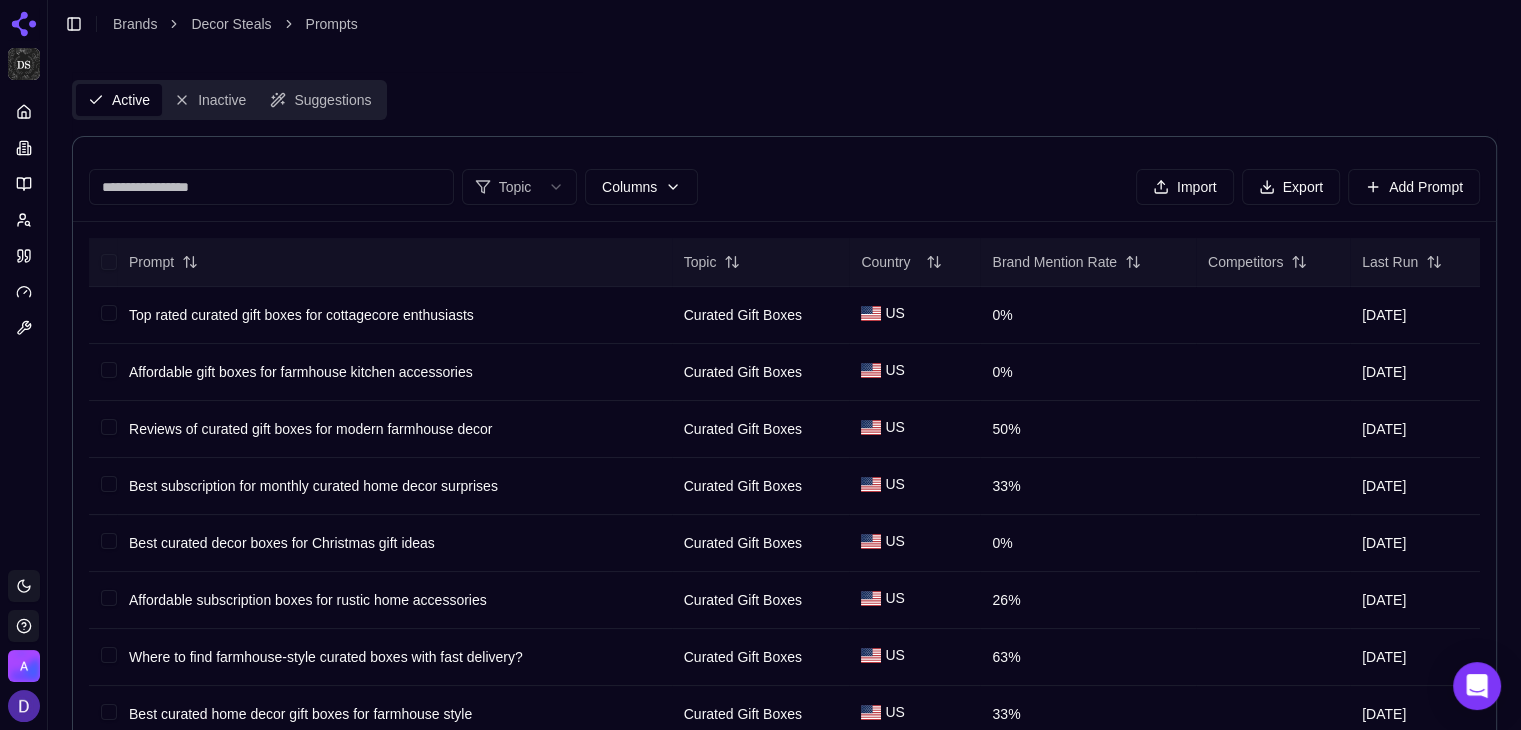 click on "Brand Mention Rate" at bounding box center [1066, 262] 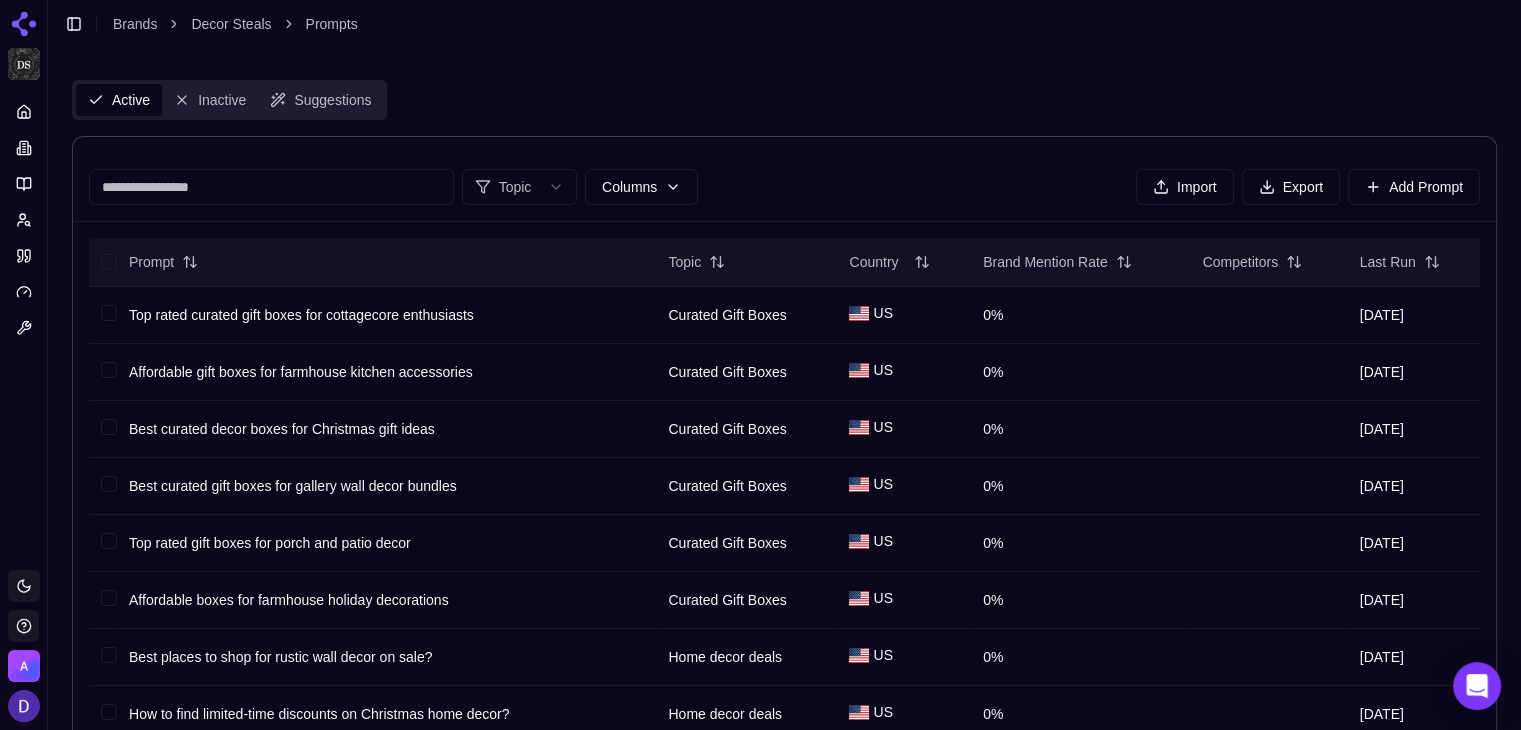 click on "Brand Mention Rate" at bounding box center (1057, 262) 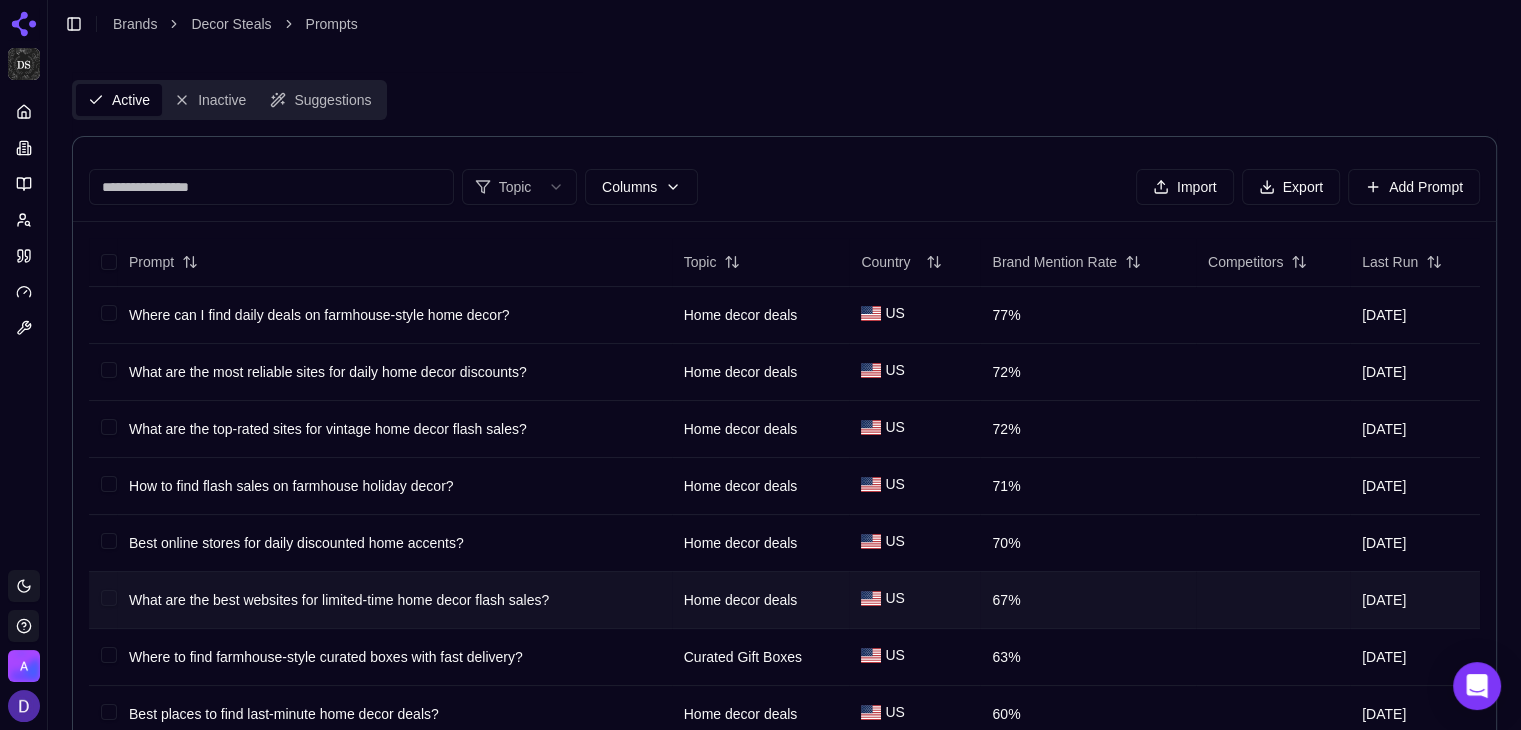 click on "What are the best websites for limited-time home decor flash sales?" at bounding box center (339, 600) 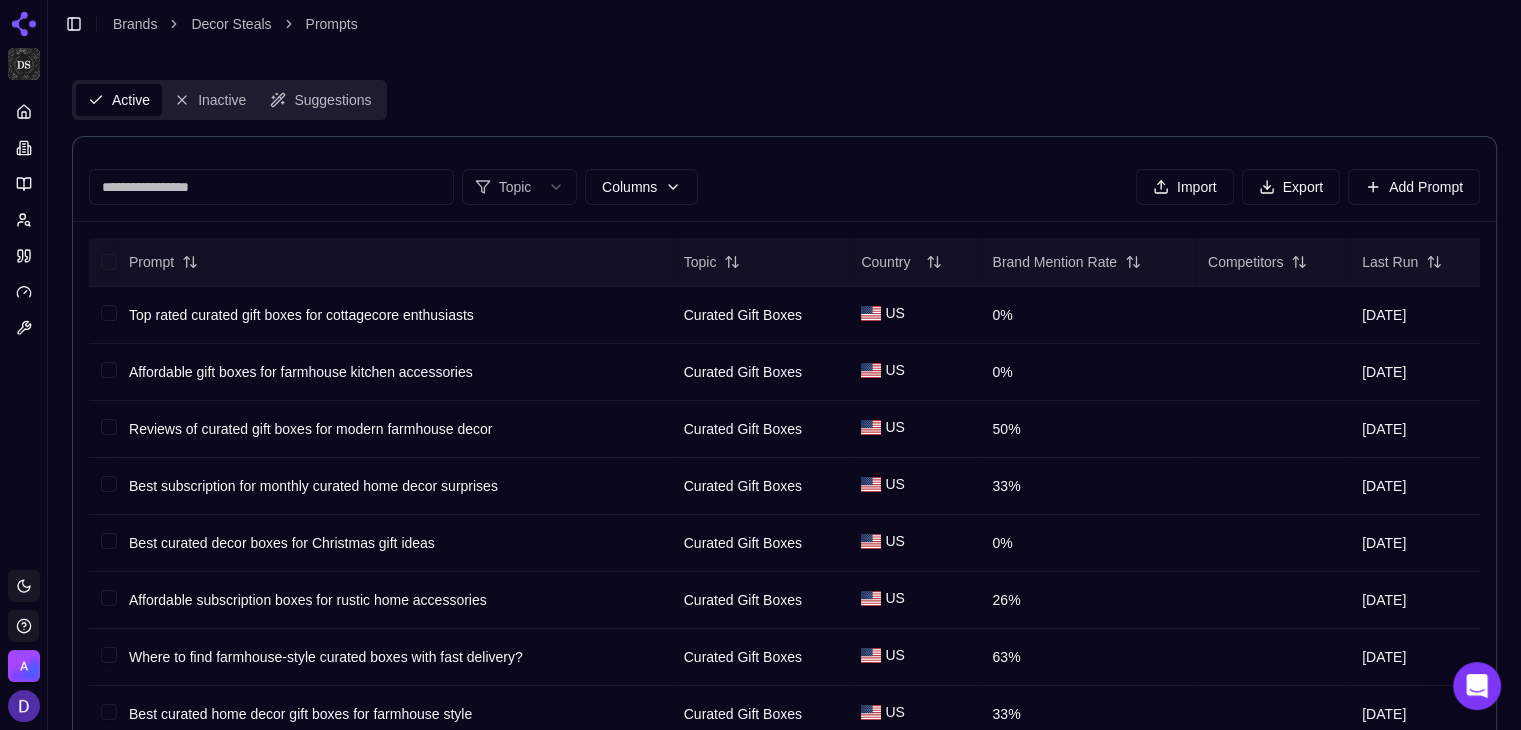 click on "Brand Mention Rate" at bounding box center (1066, 262) 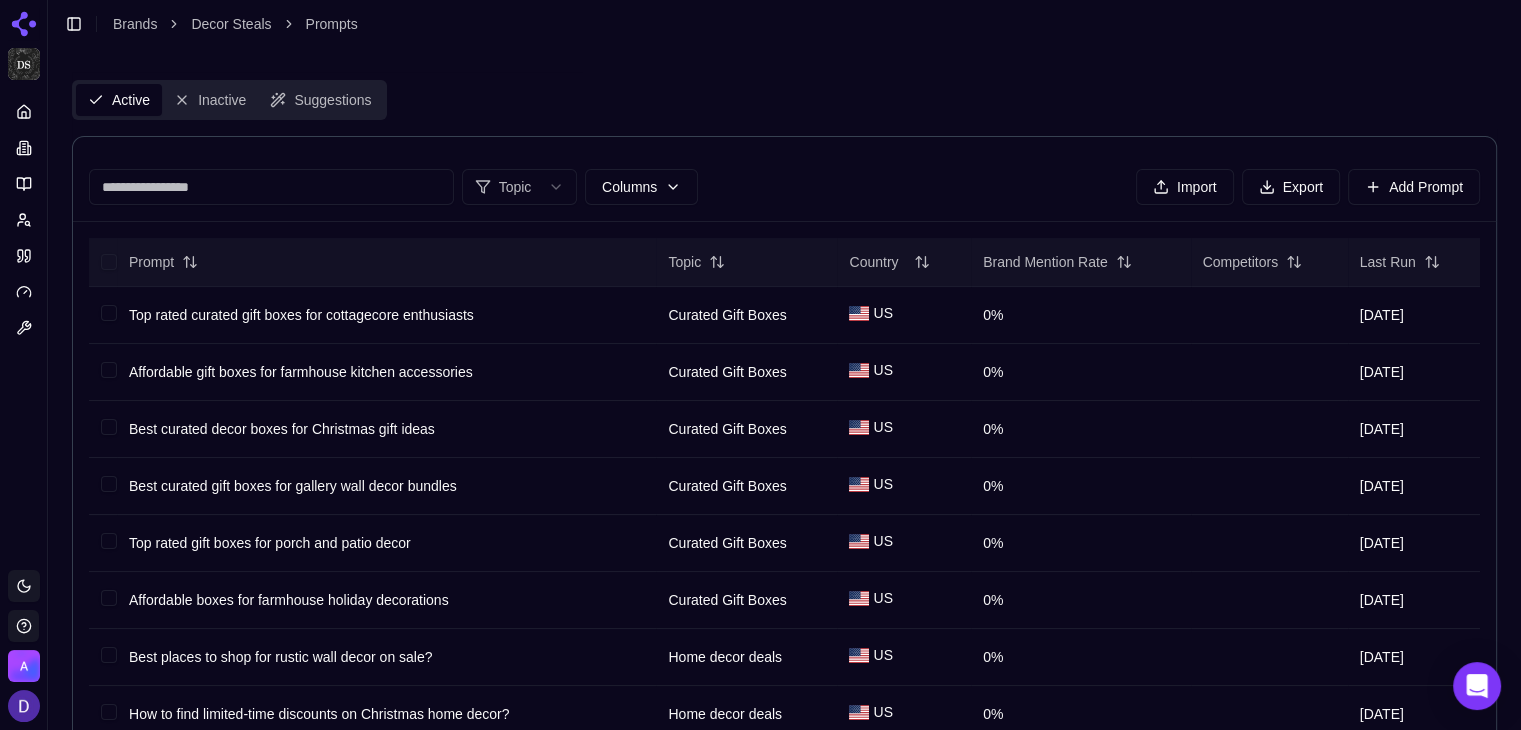 click on "Brand Mention Rate" at bounding box center (1057, 262) 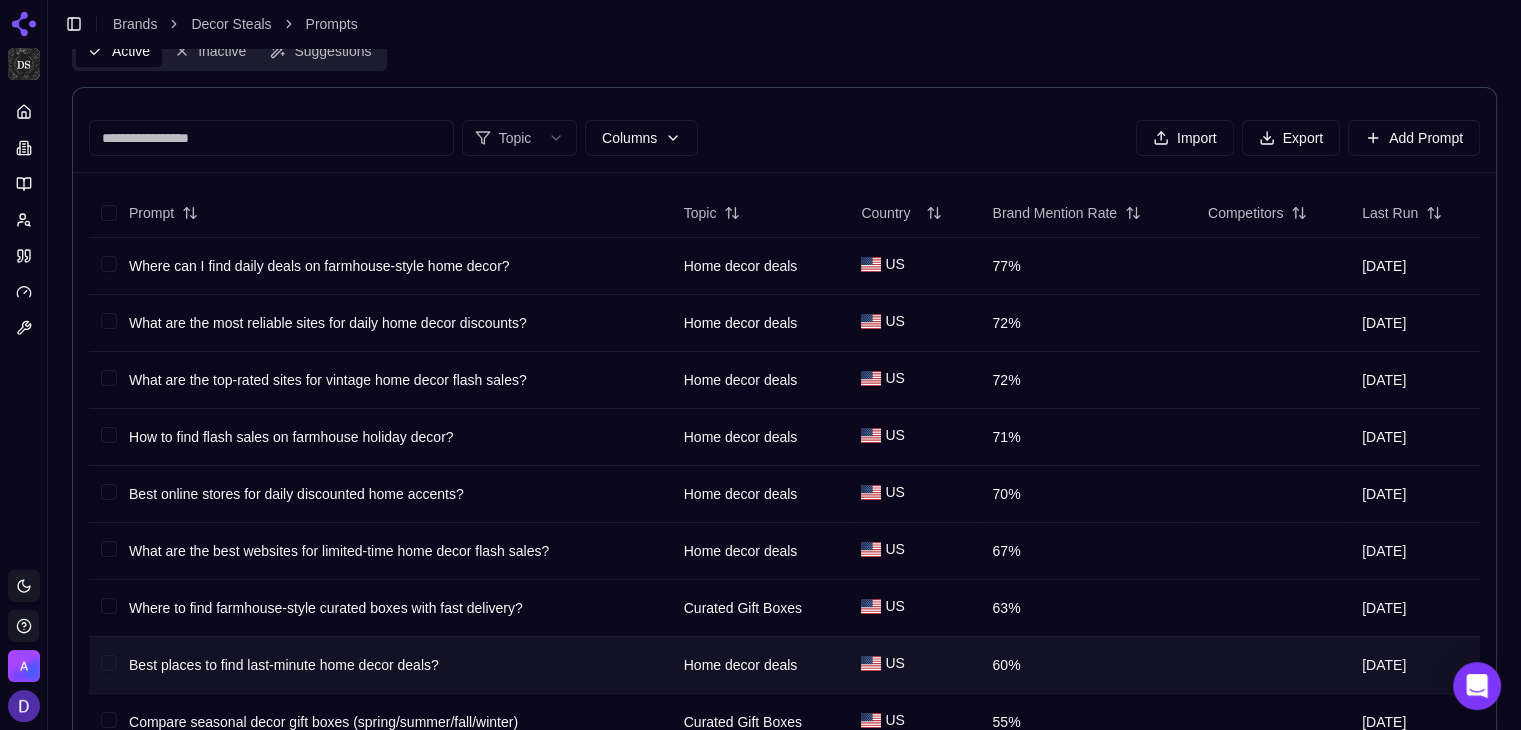 scroll, scrollTop: 0, scrollLeft: 0, axis: both 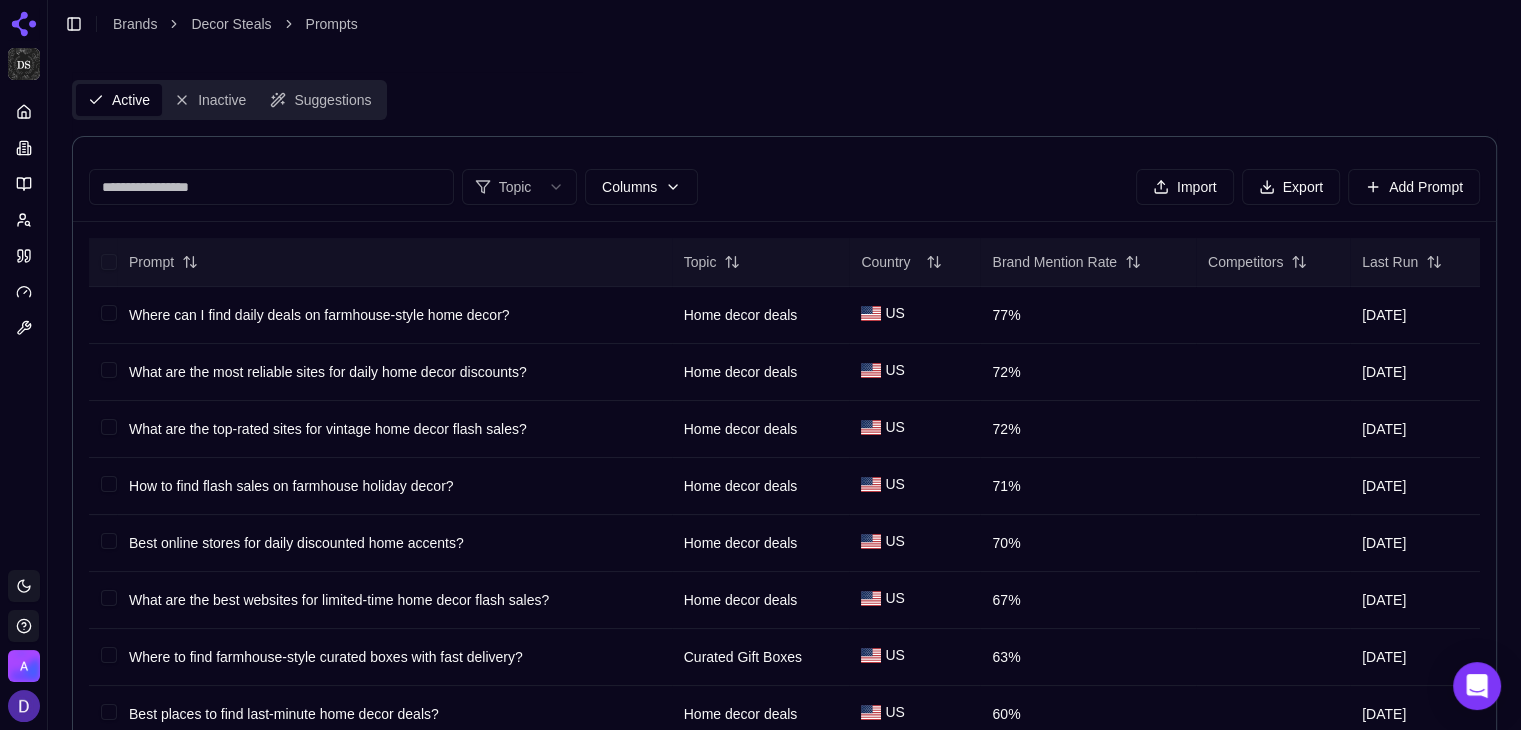 click on "Brand Mention Rate" at bounding box center [1066, 262] 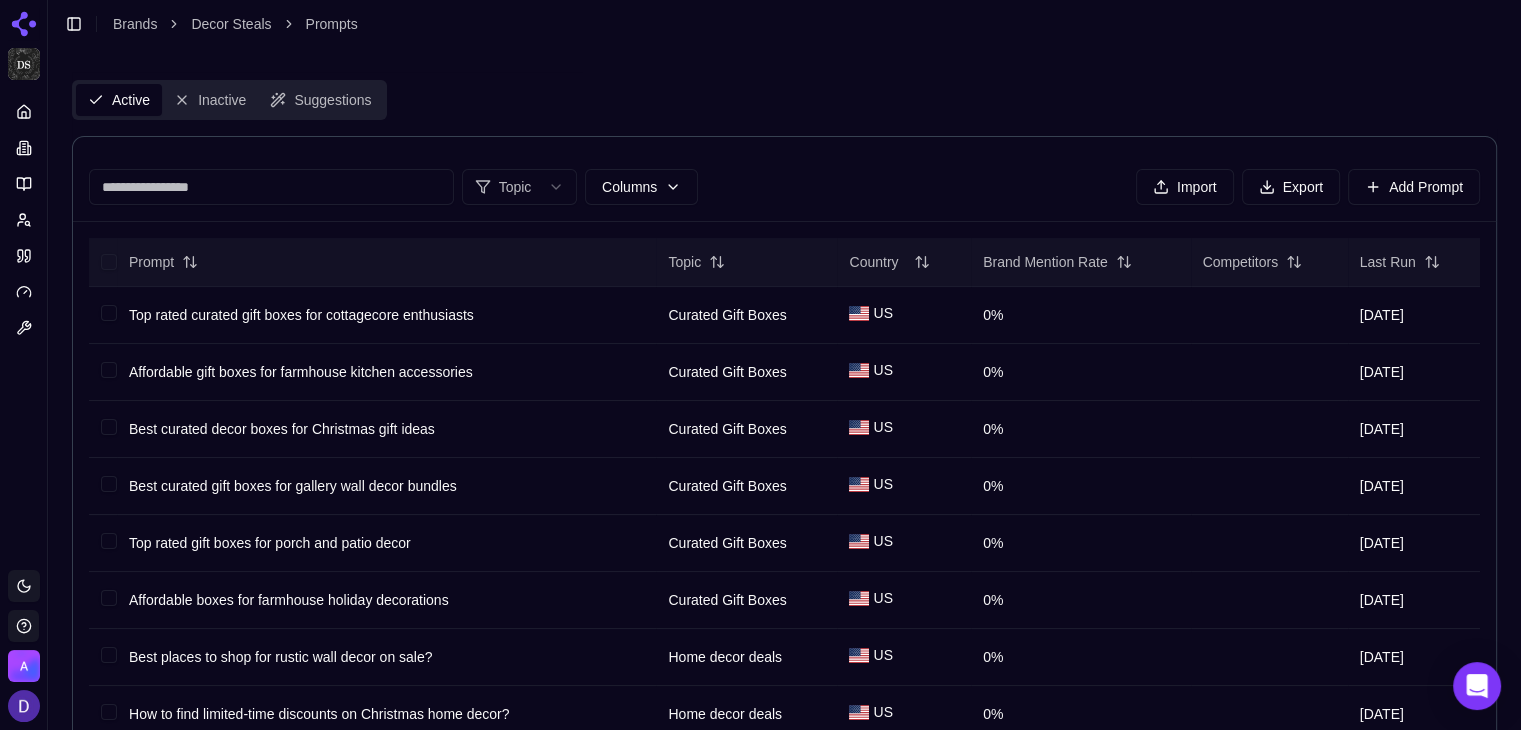 click on "Brand Mention Rate" at bounding box center (1057, 262) 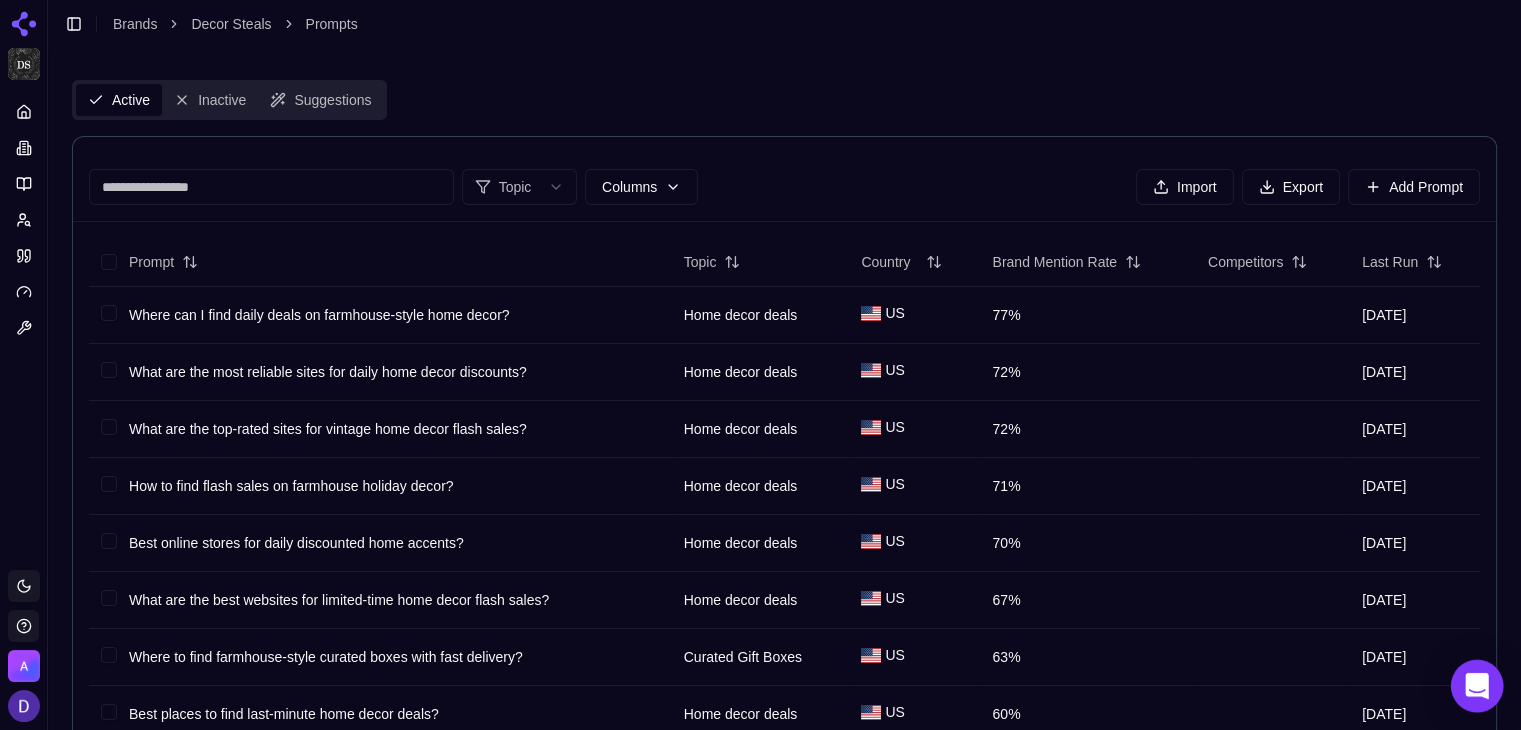 click at bounding box center [1477, 686] 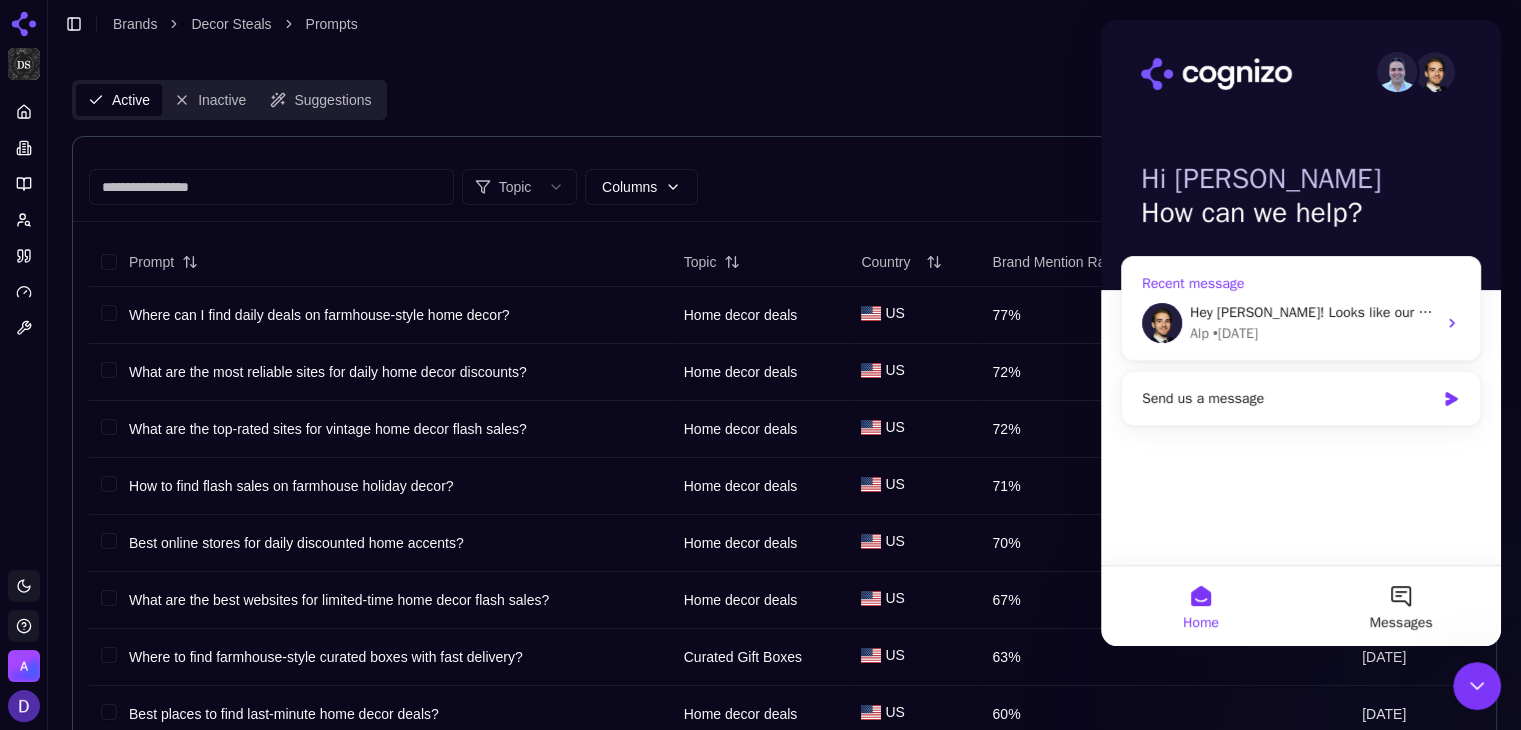 scroll, scrollTop: 0, scrollLeft: 0, axis: both 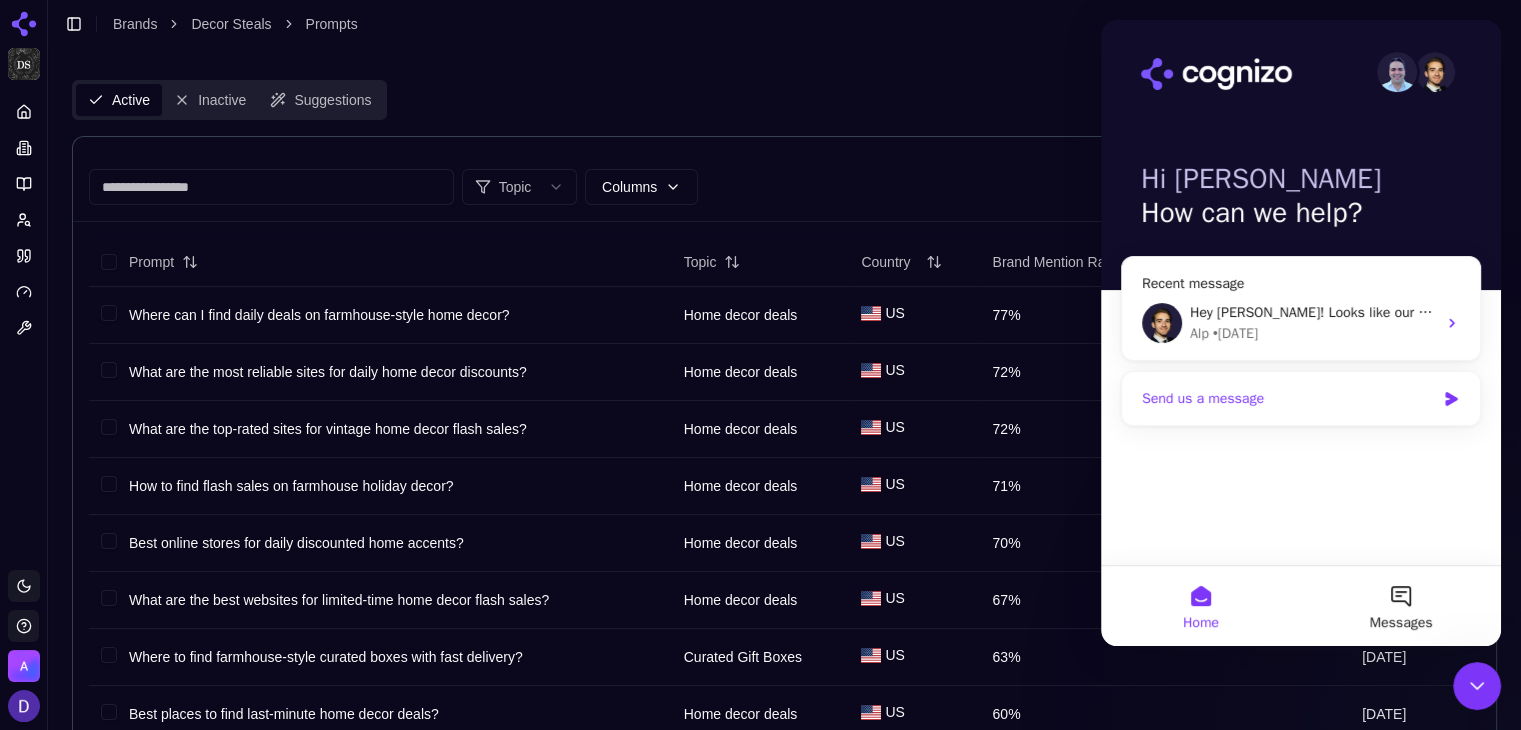 click on "Send us a message" at bounding box center (1288, 398) 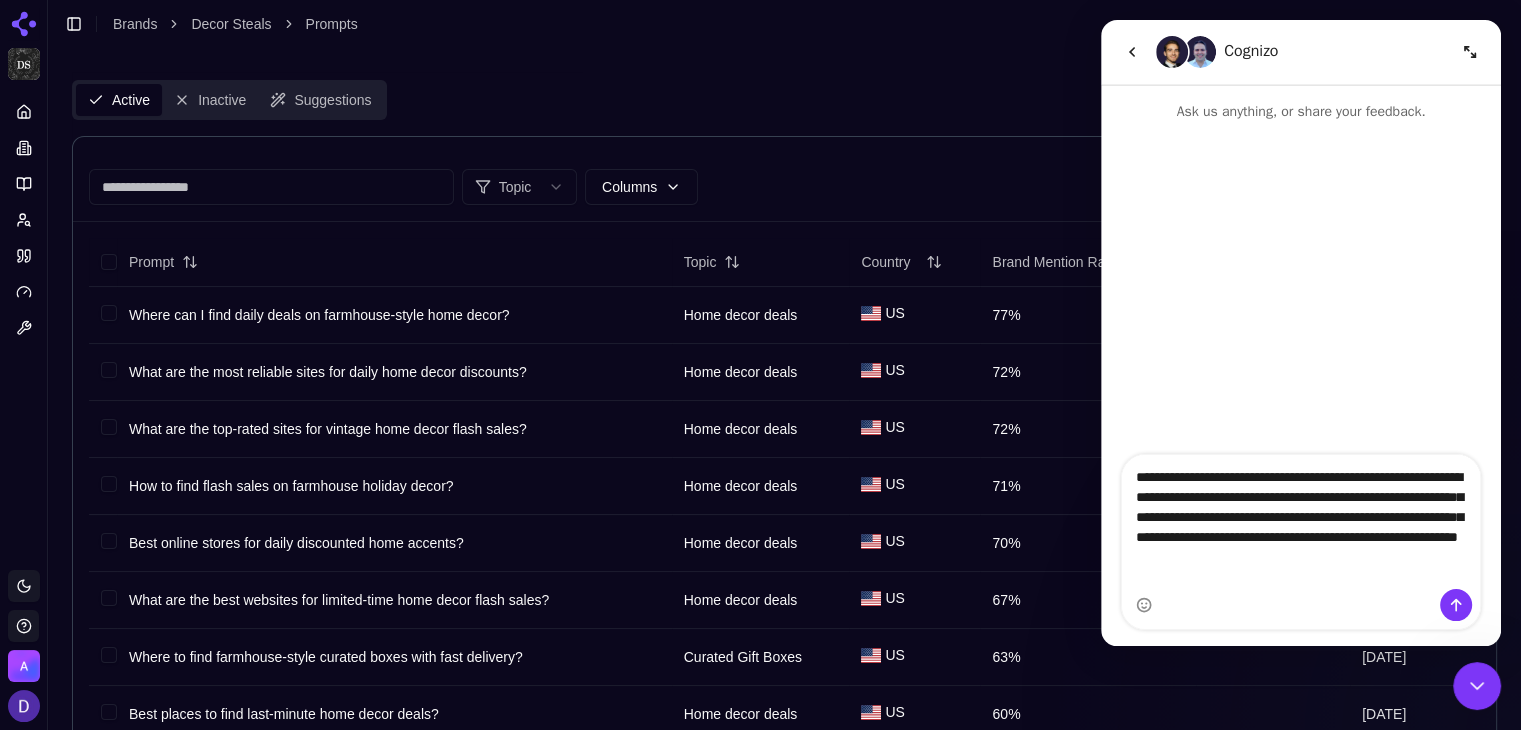 type on "**********" 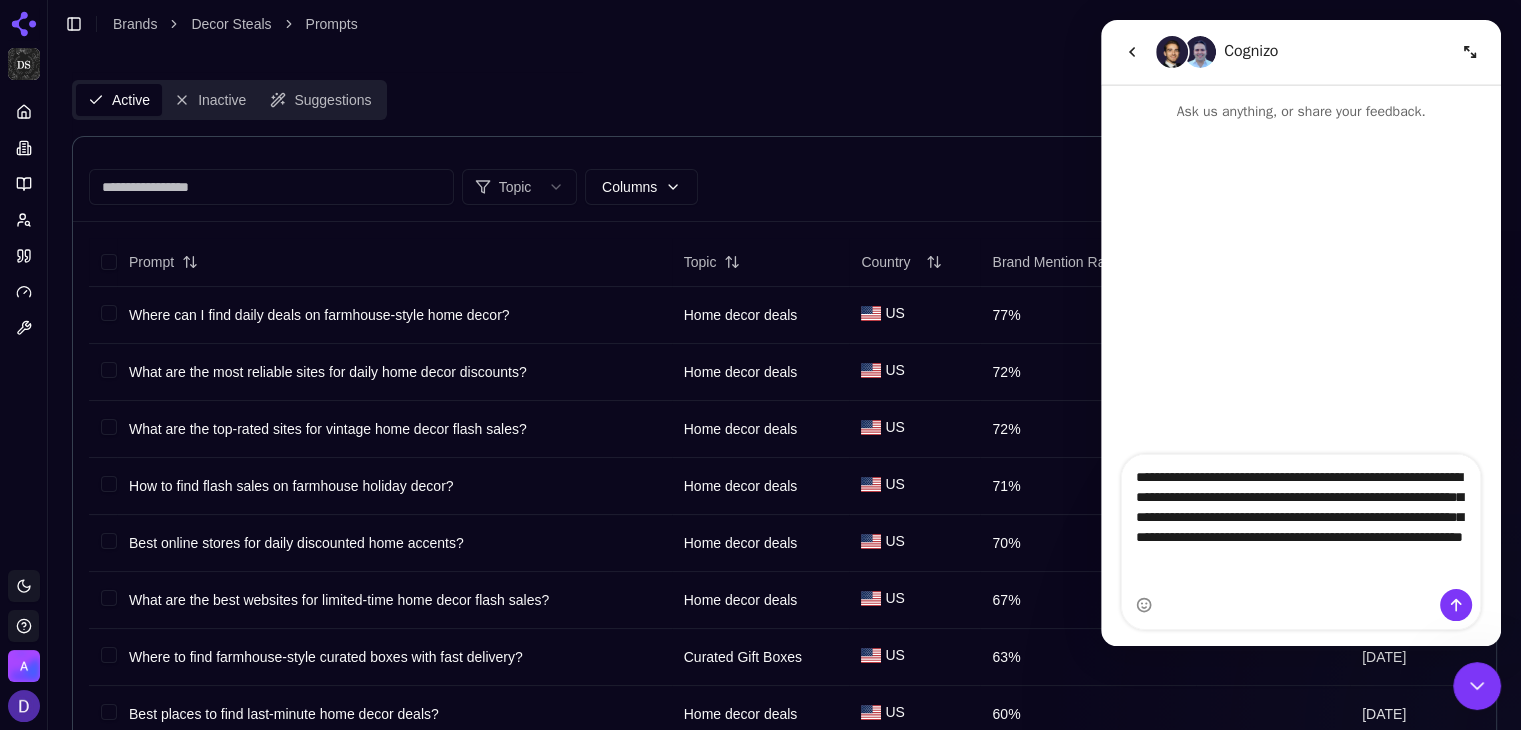 type 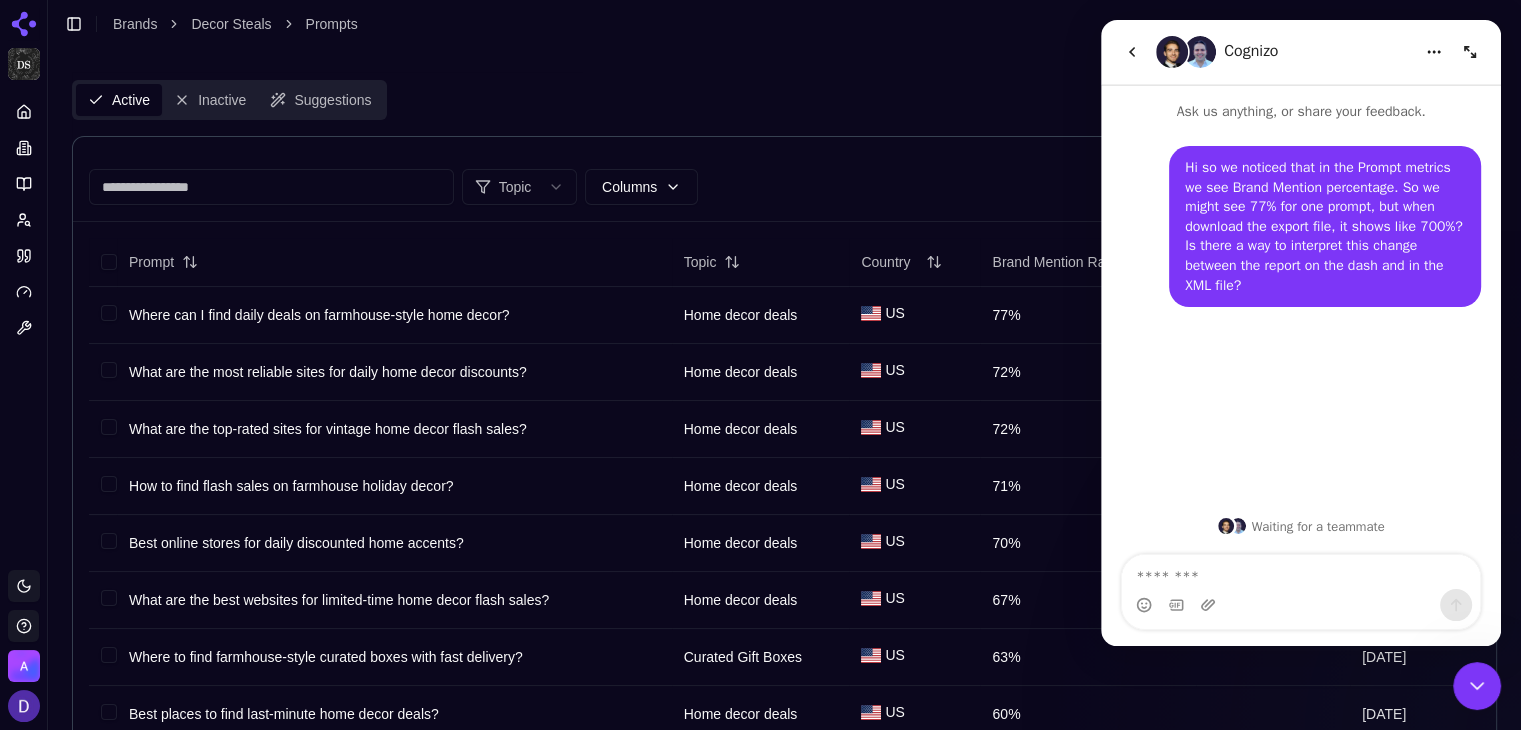 click 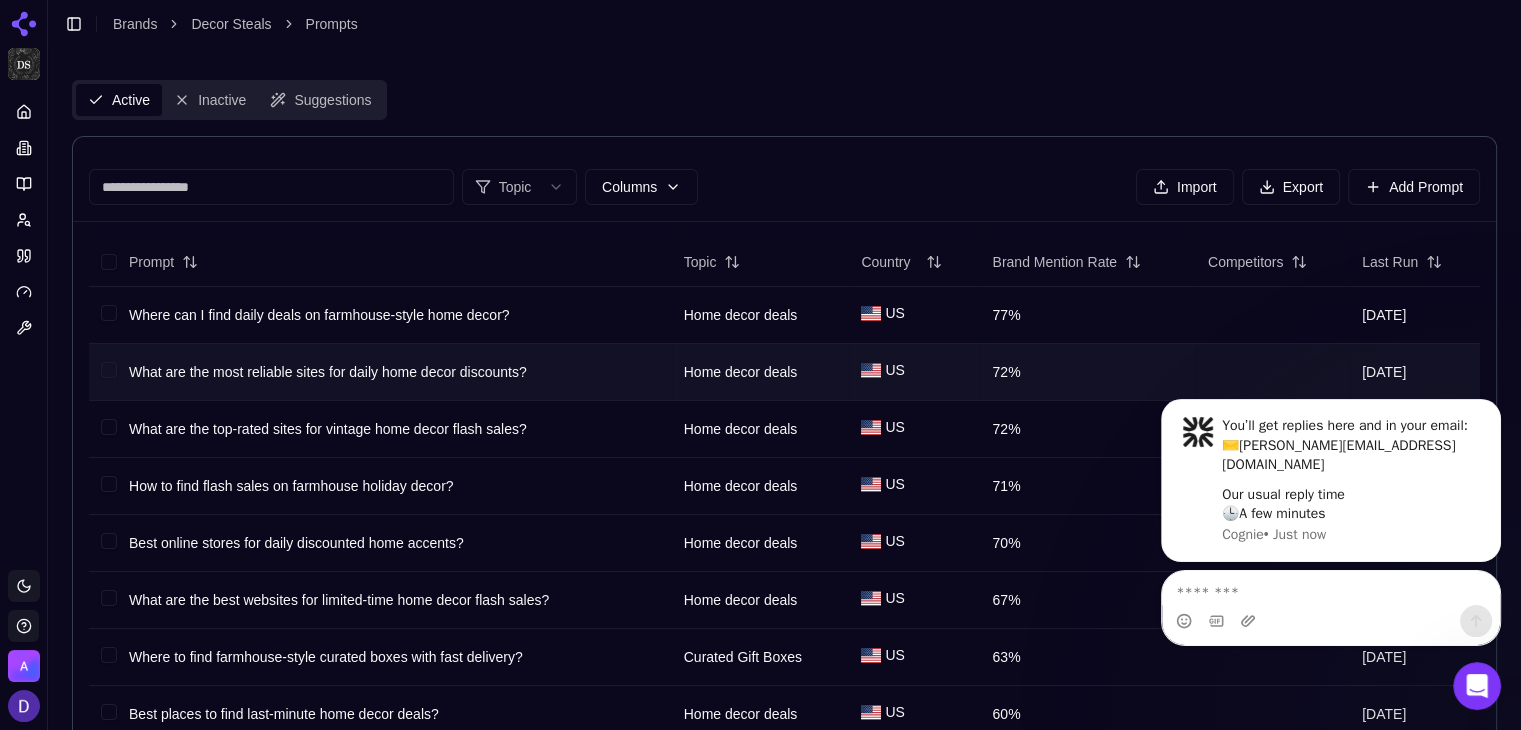 scroll, scrollTop: 0, scrollLeft: 0, axis: both 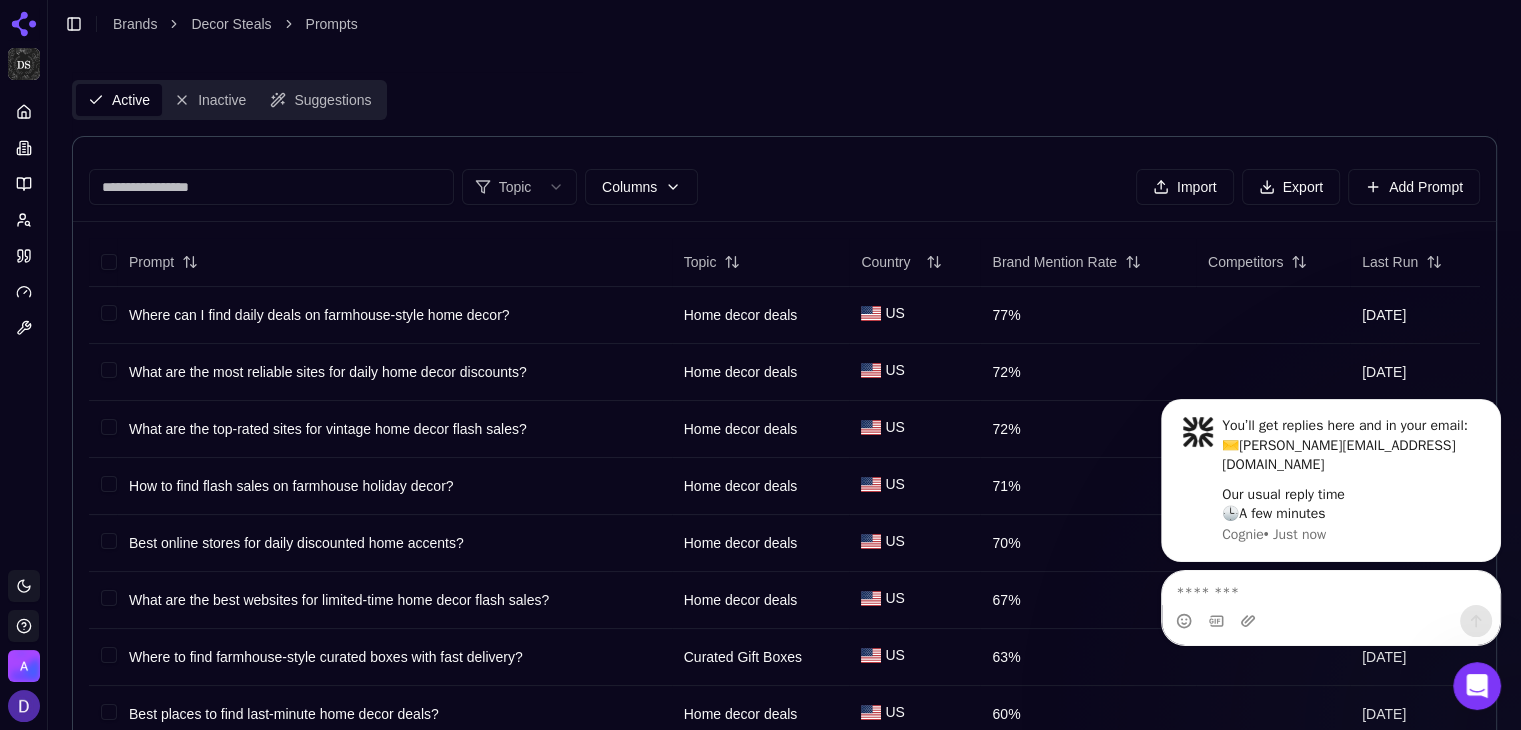 click at bounding box center [1477, 686] 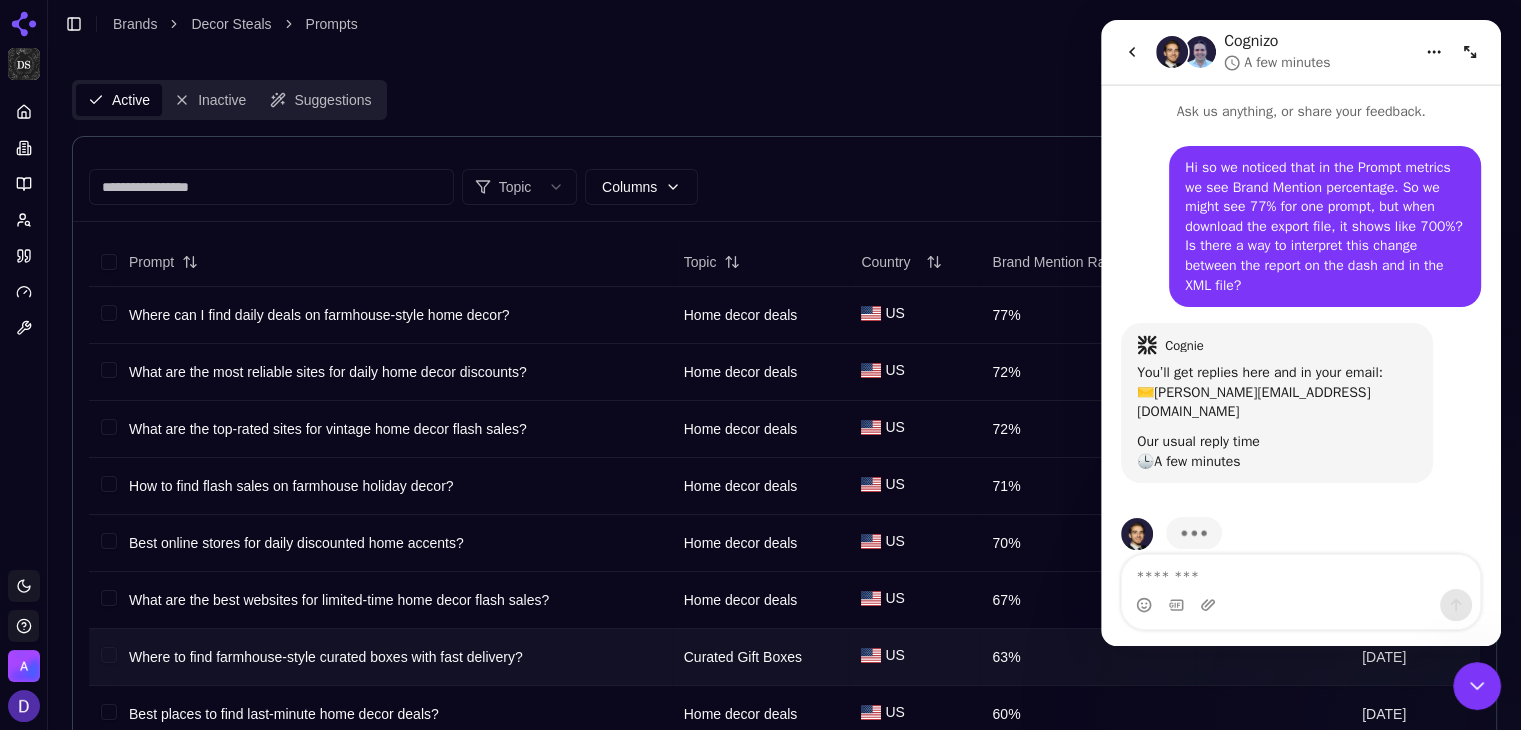 scroll, scrollTop: 63, scrollLeft: 0, axis: vertical 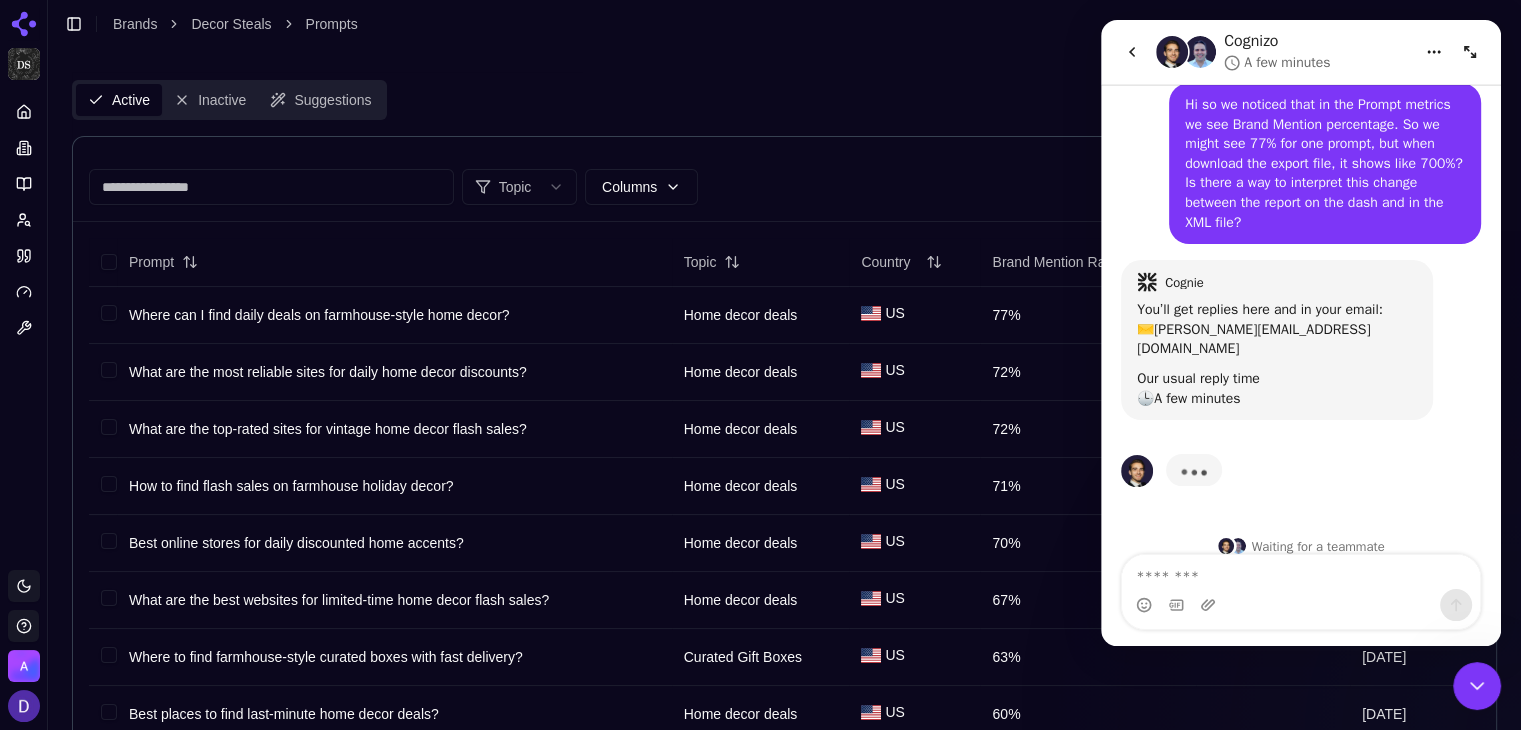 click at bounding box center [1301, 572] 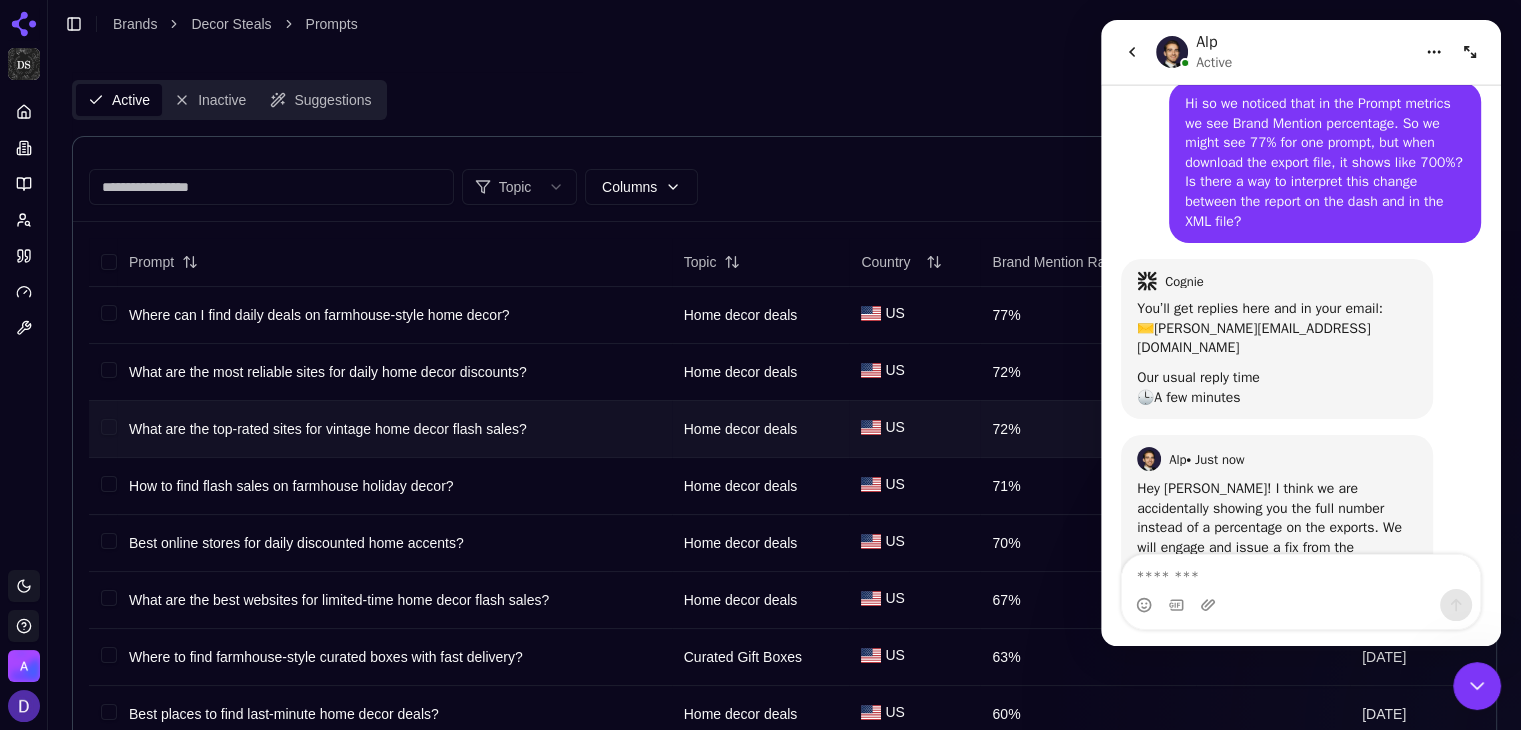 scroll, scrollTop: 80, scrollLeft: 0, axis: vertical 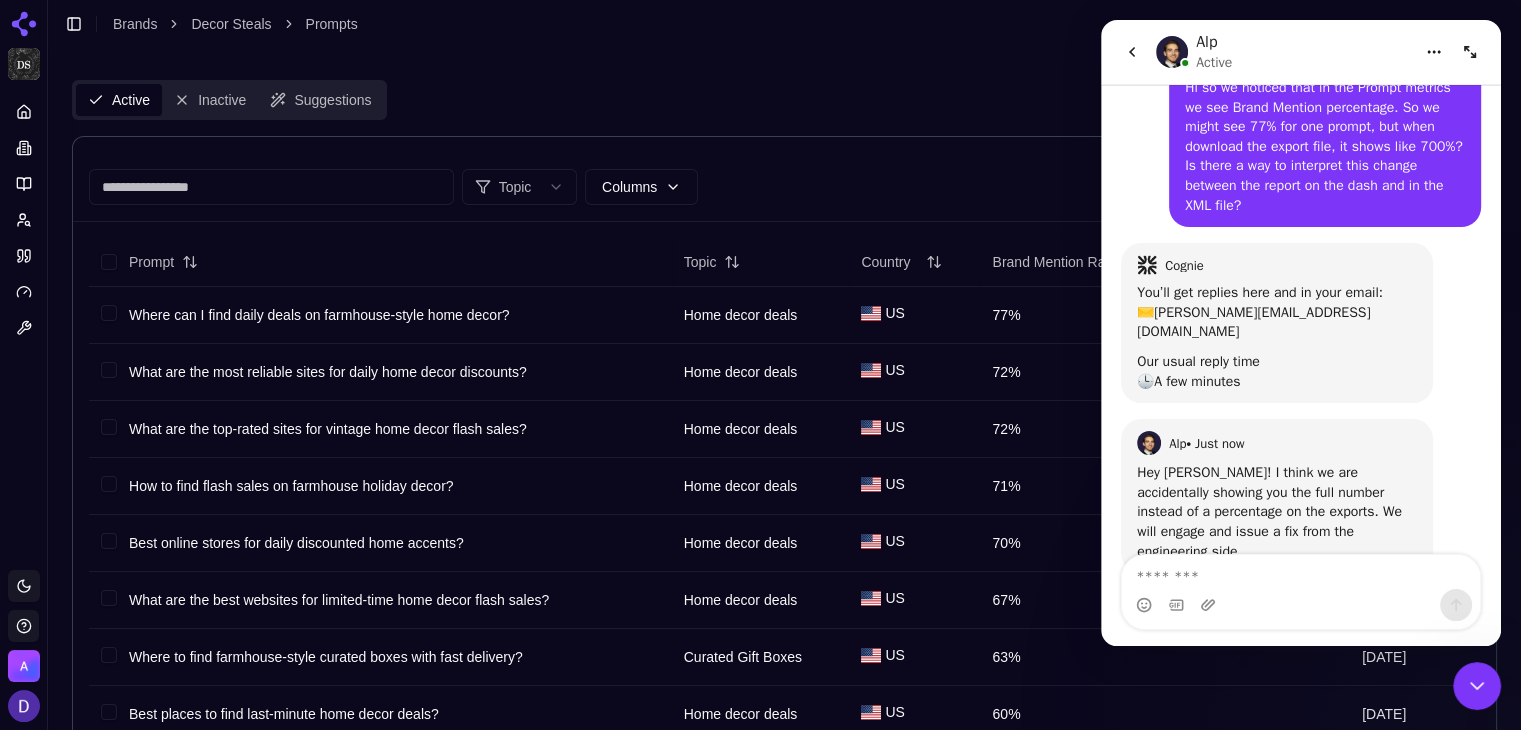 click at bounding box center (1301, 572) 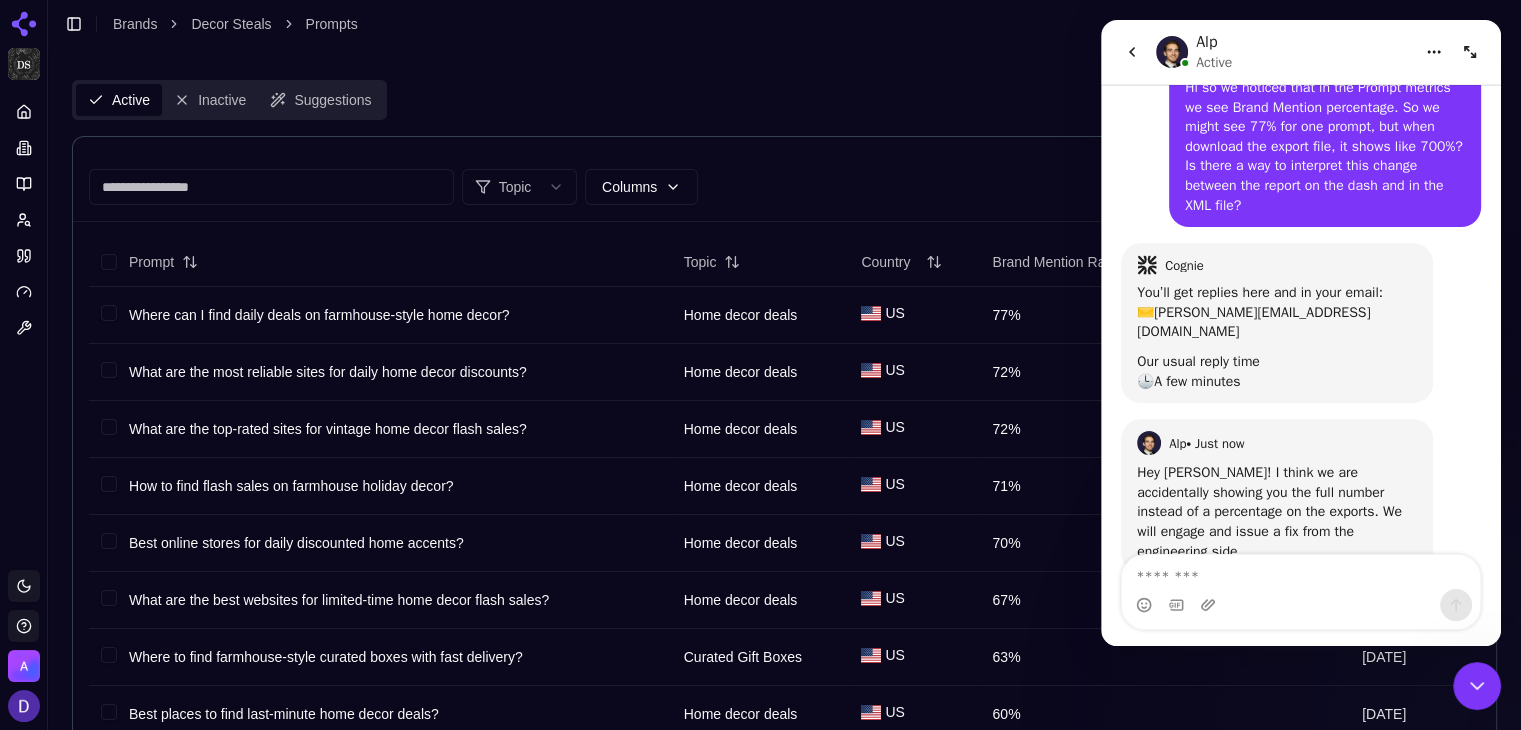 click at bounding box center [1301, 592] 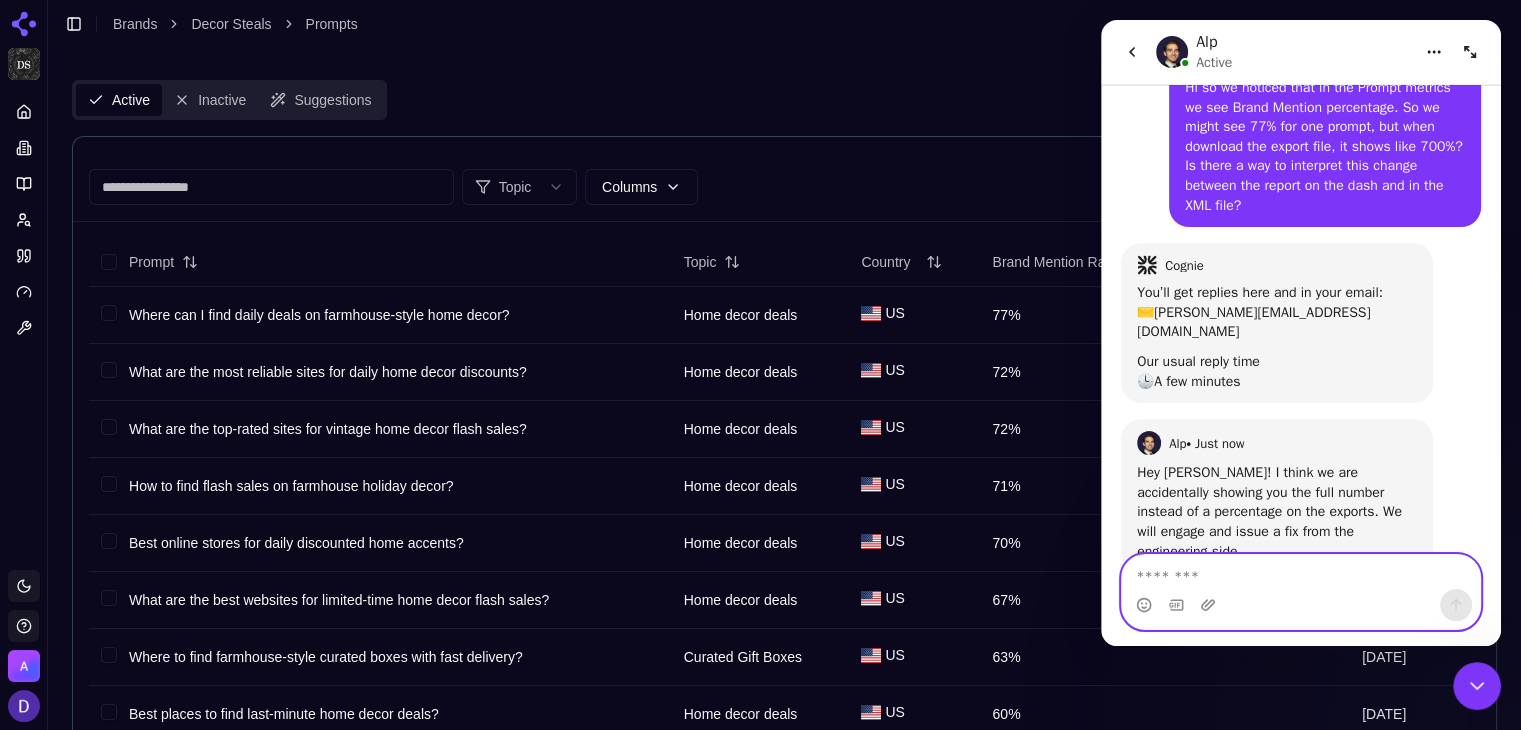 click at bounding box center (1301, 572) 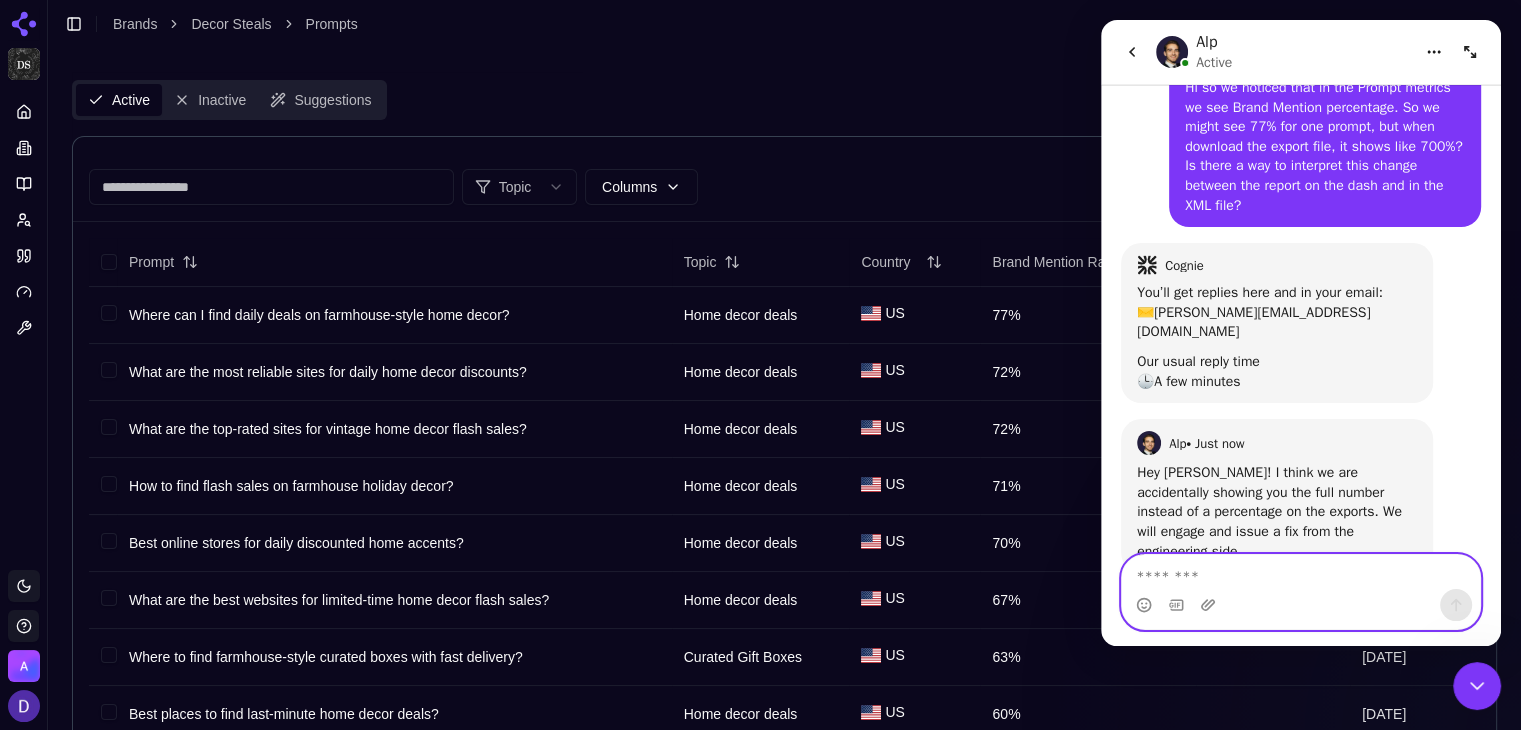 click at bounding box center [1301, 572] 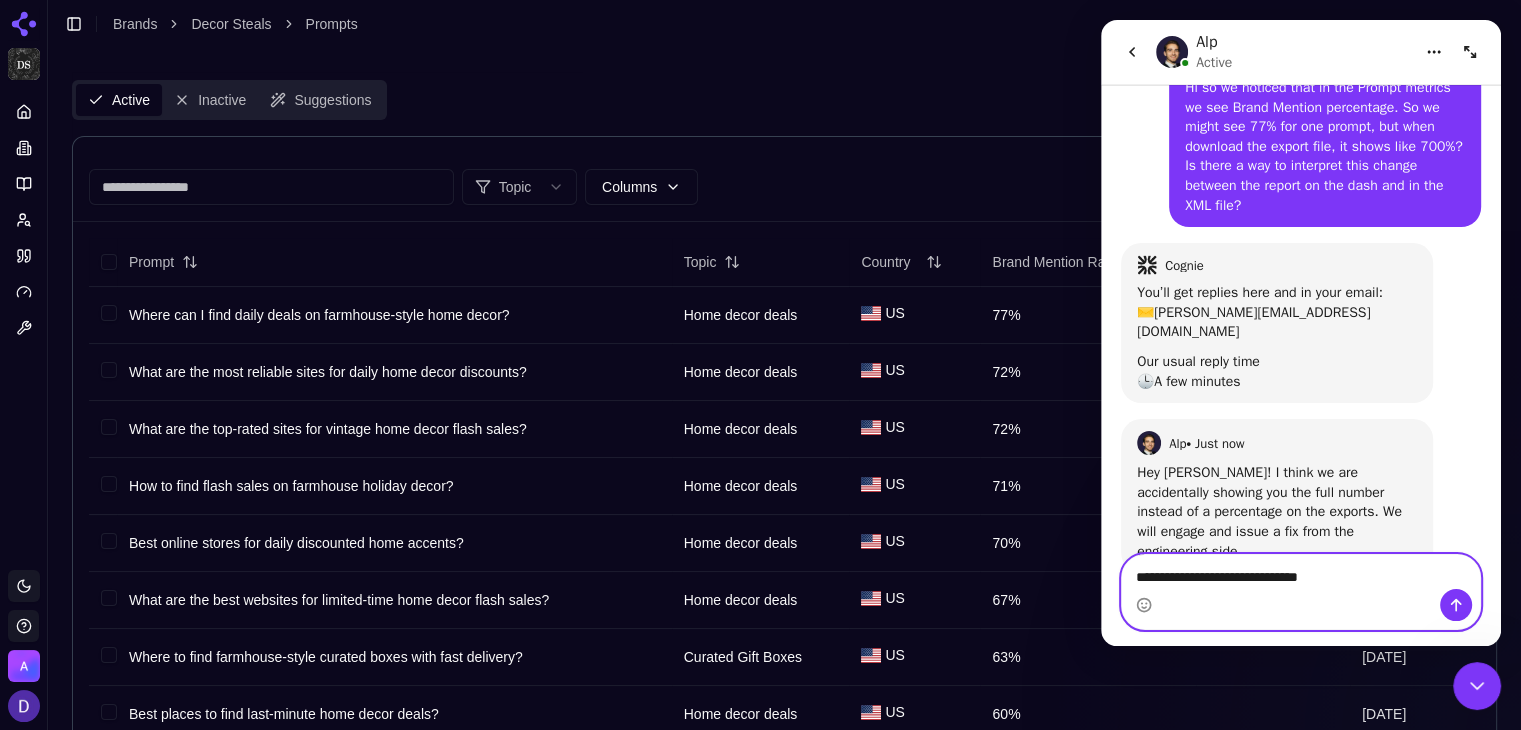 type on "**********" 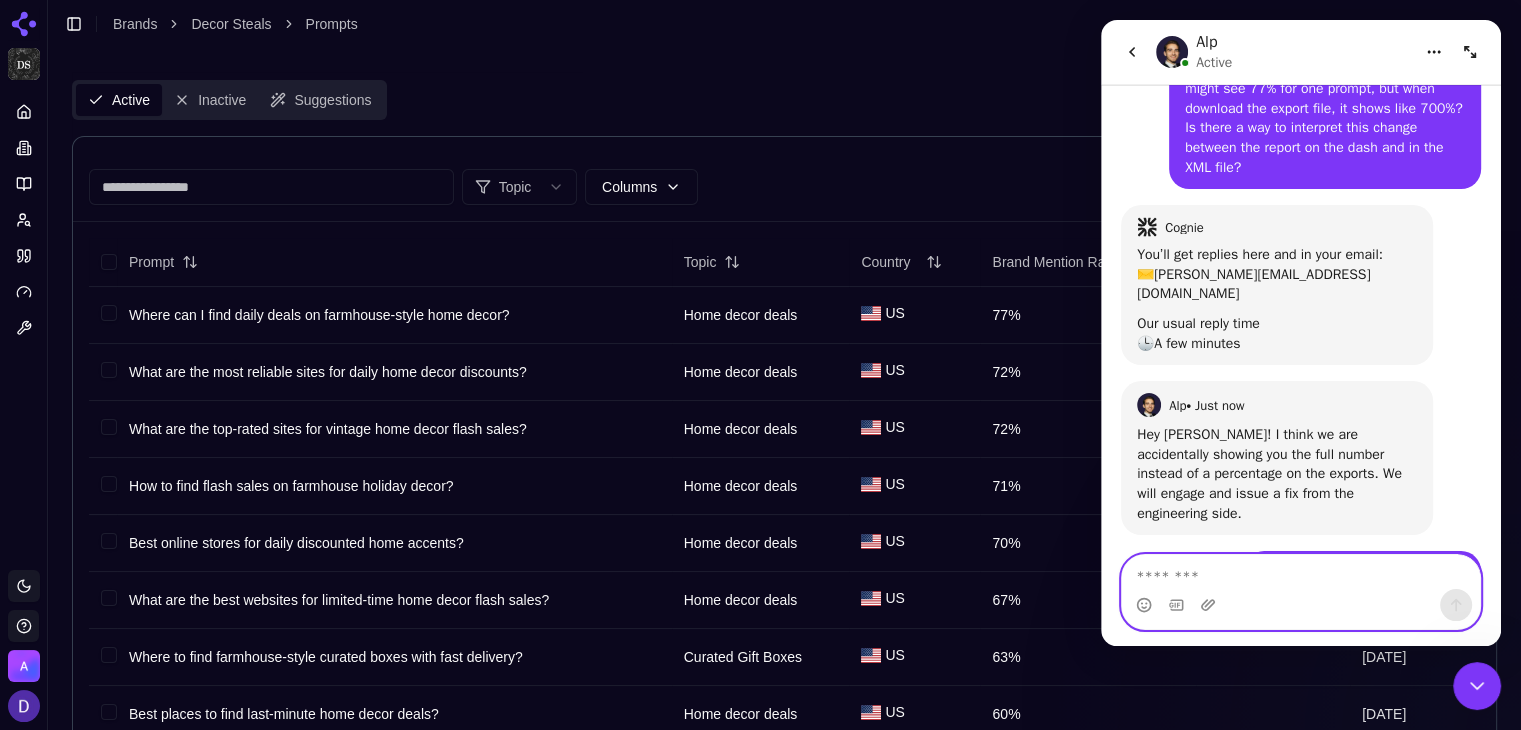 scroll, scrollTop: 140, scrollLeft: 0, axis: vertical 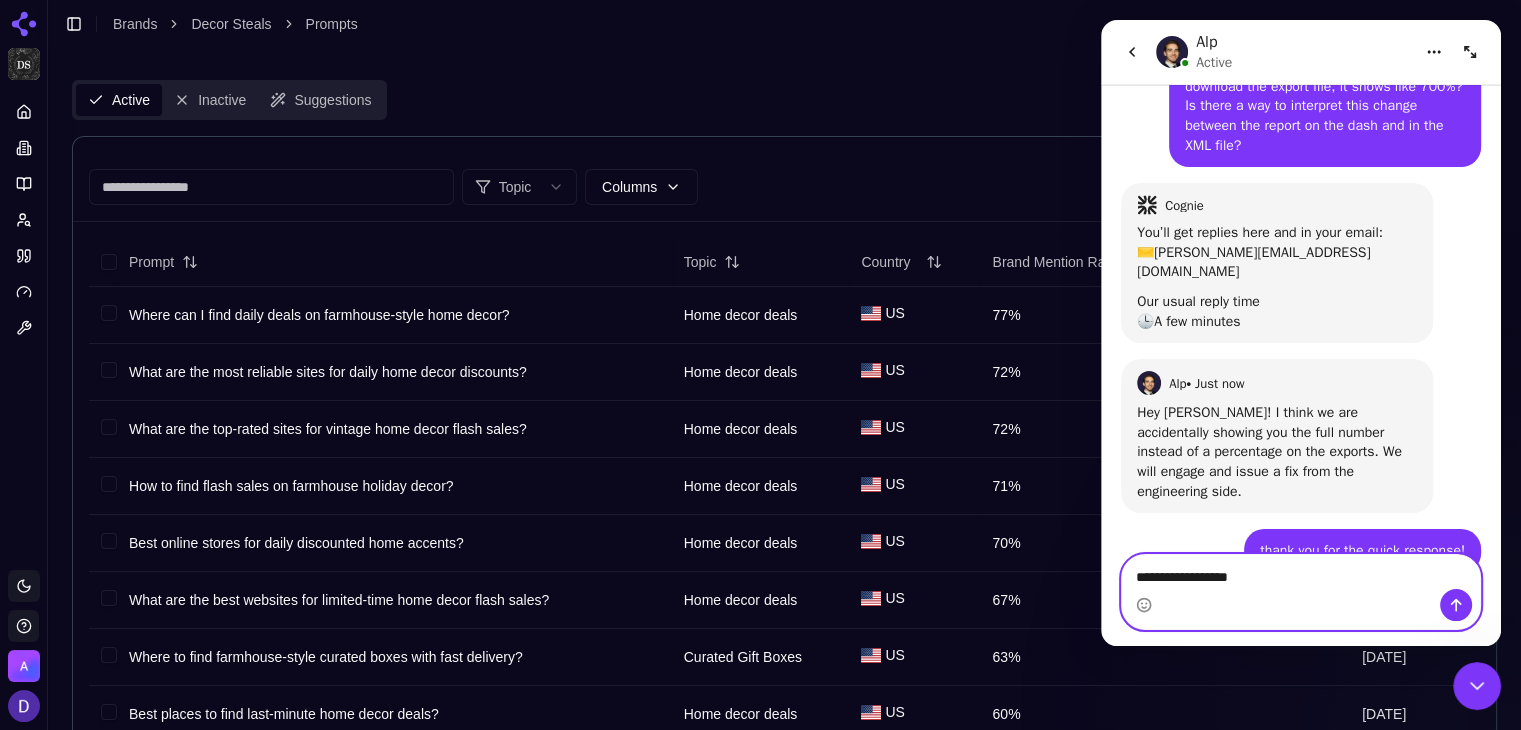 type on "**********" 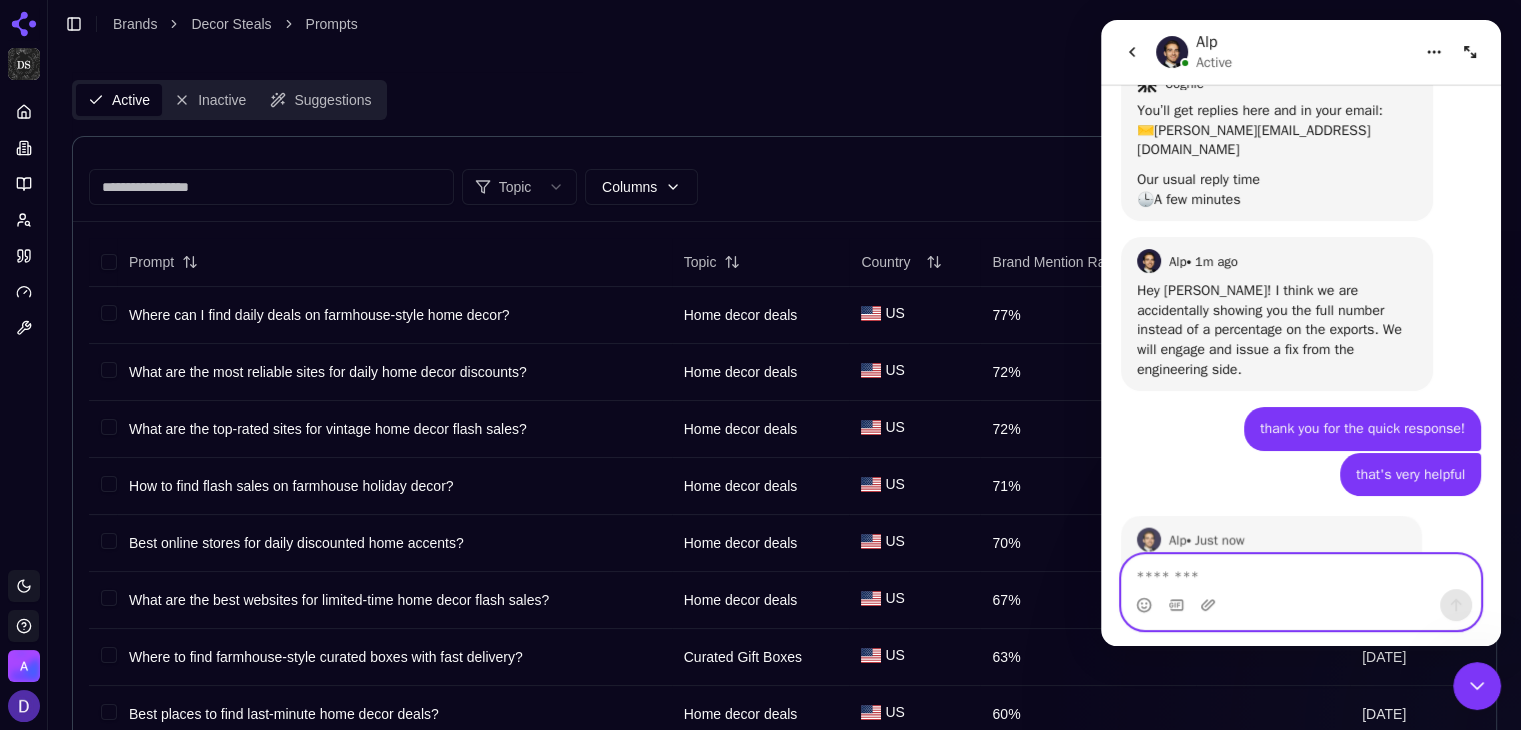 scroll, scrollTop: 277, scrollLeft: 0, axis: vertical 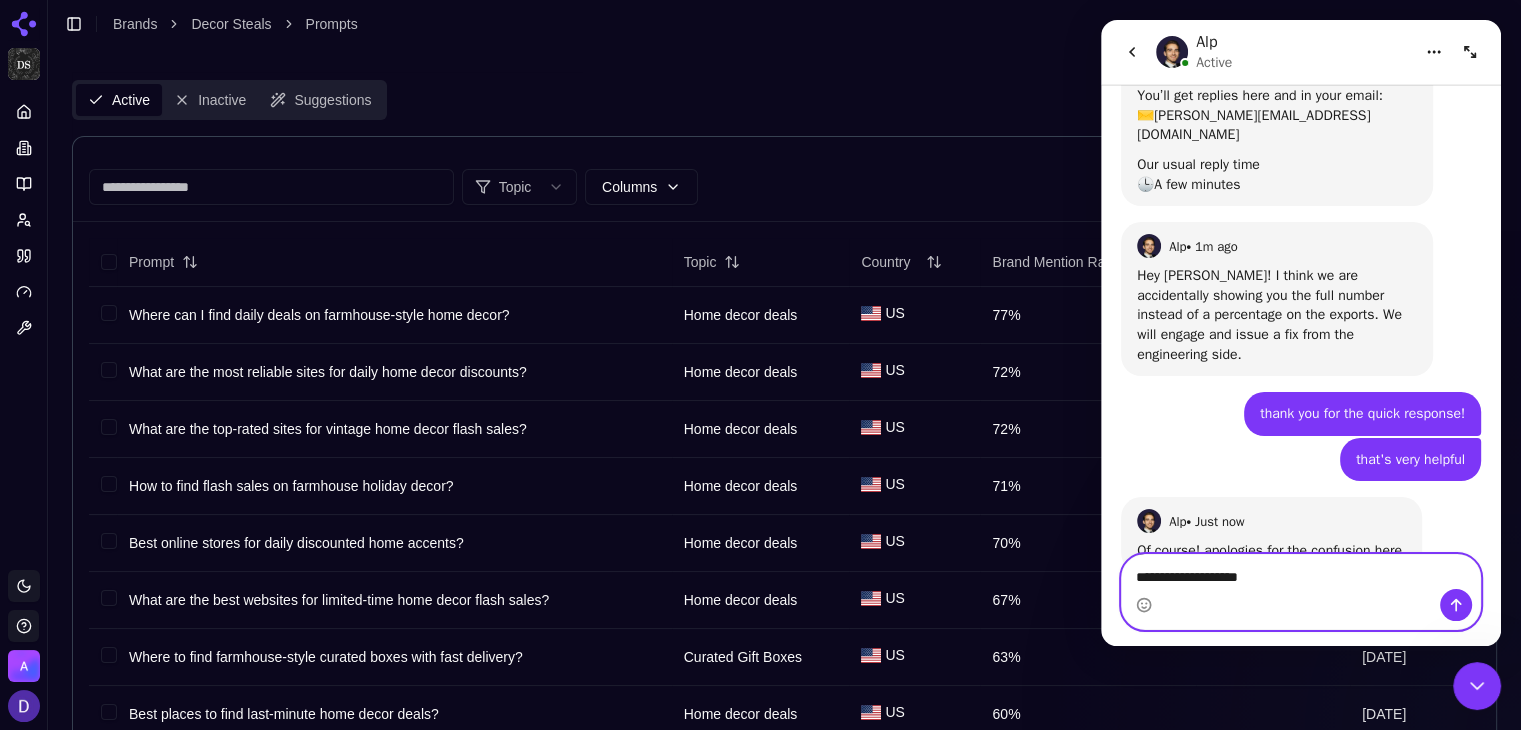 type on "**********" 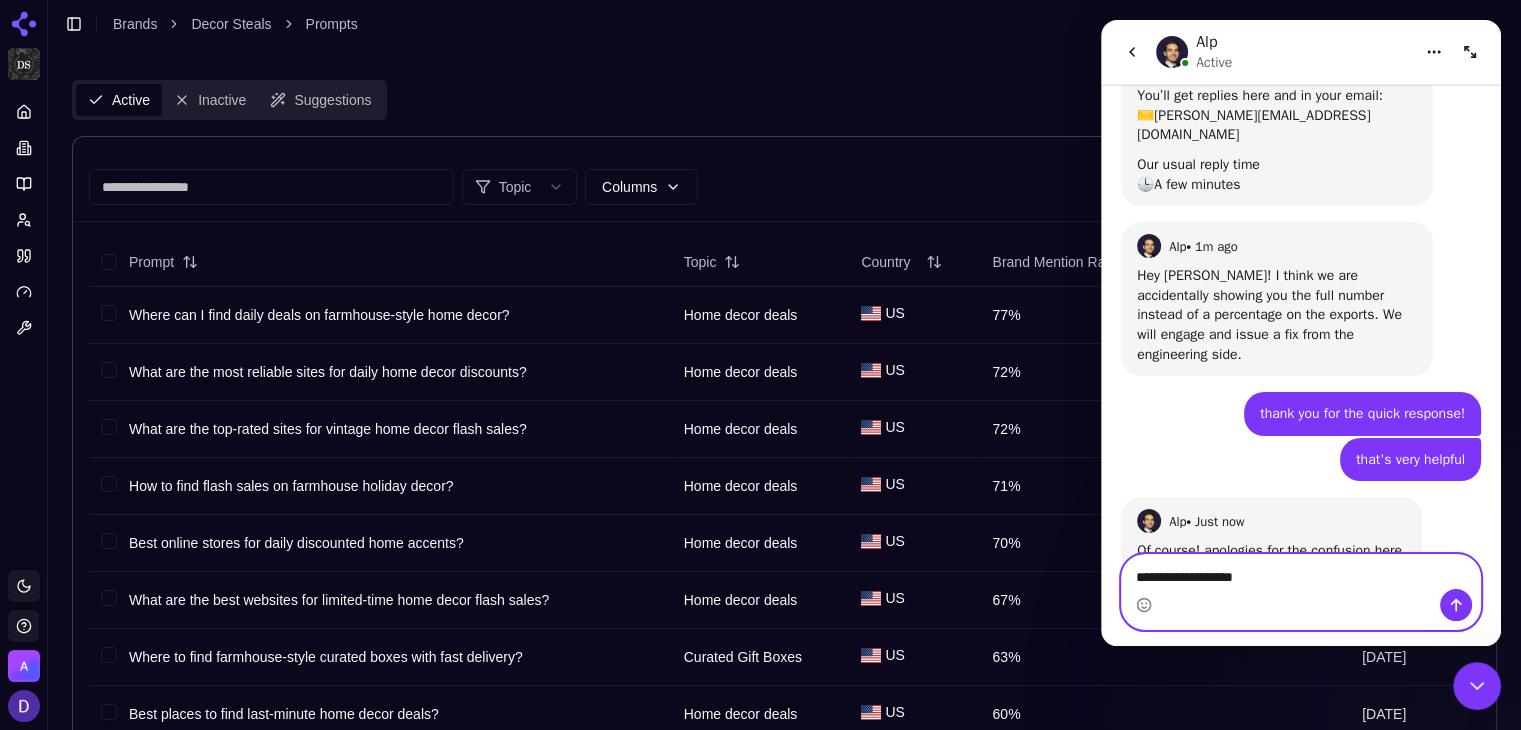 type 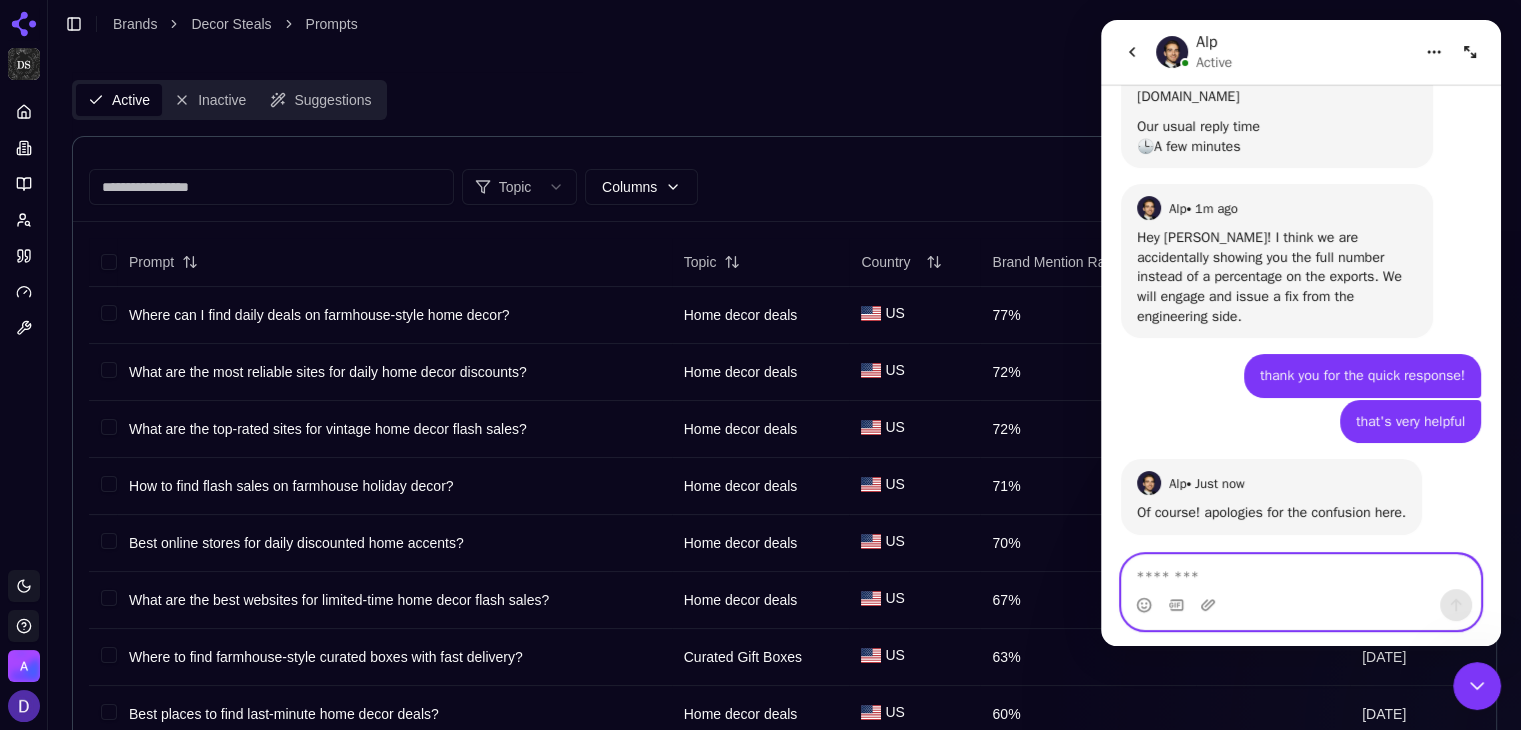 scroll, scrollTop: 336, scrollLeft: 0, axis: vertical 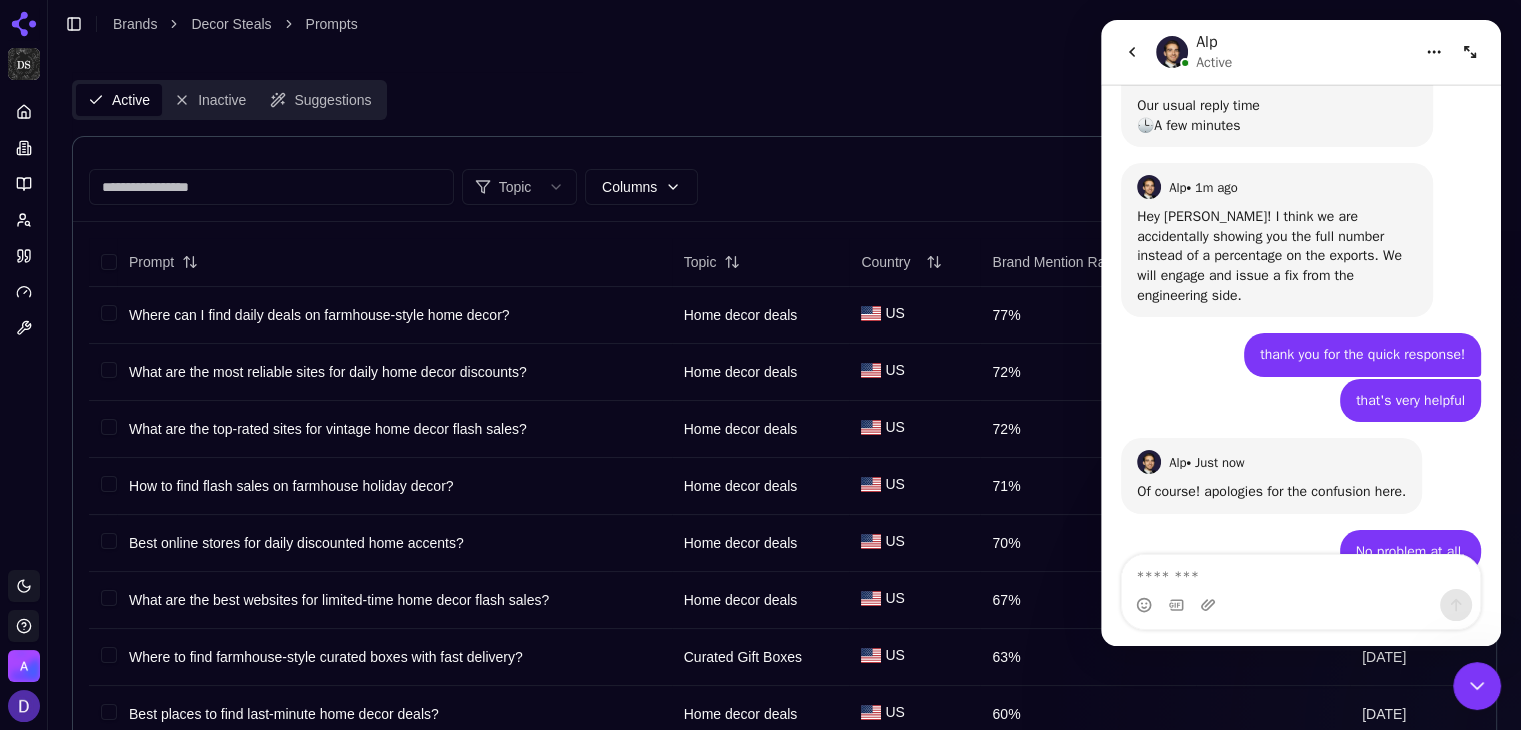click 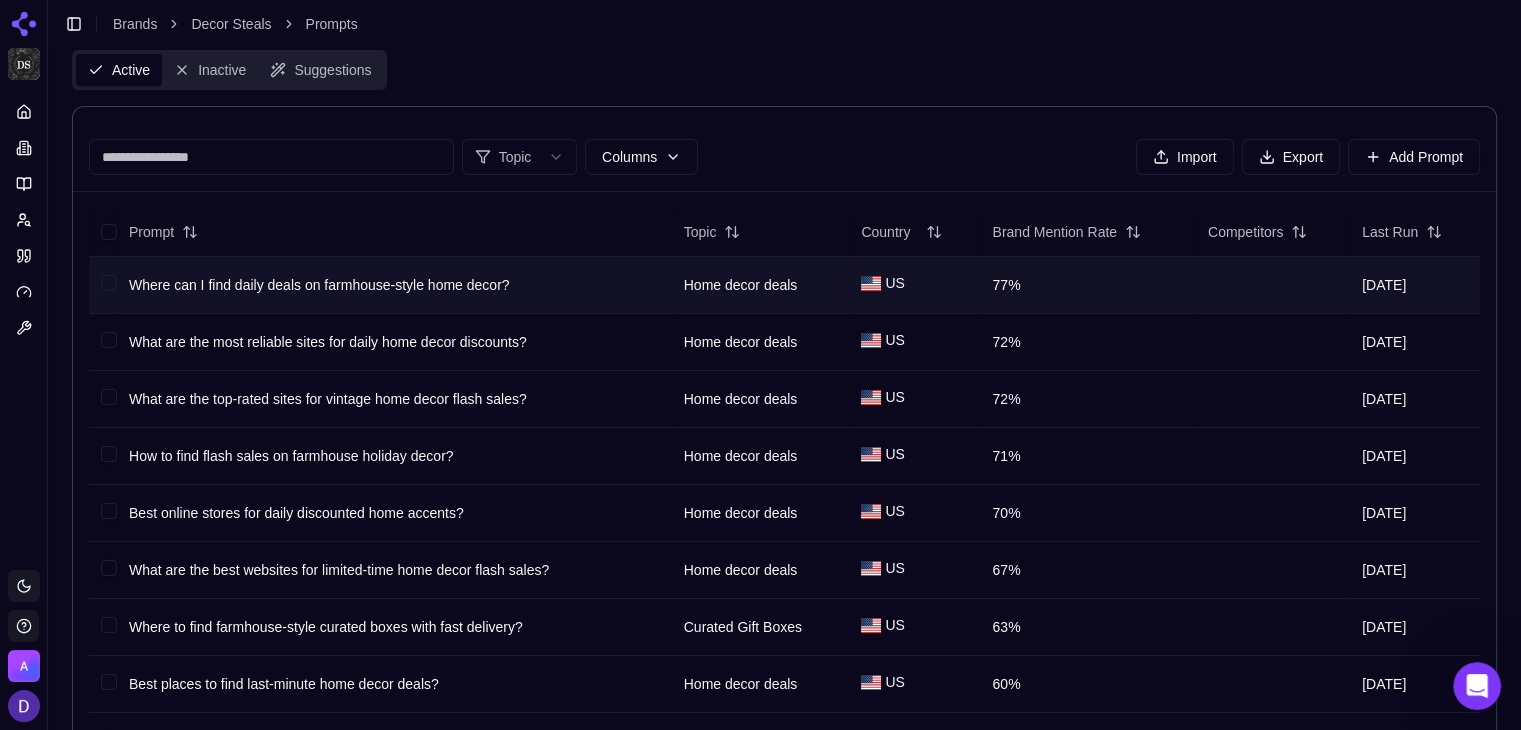 scroll, scrollTop: 0, scrollLeft: 0, axis: both 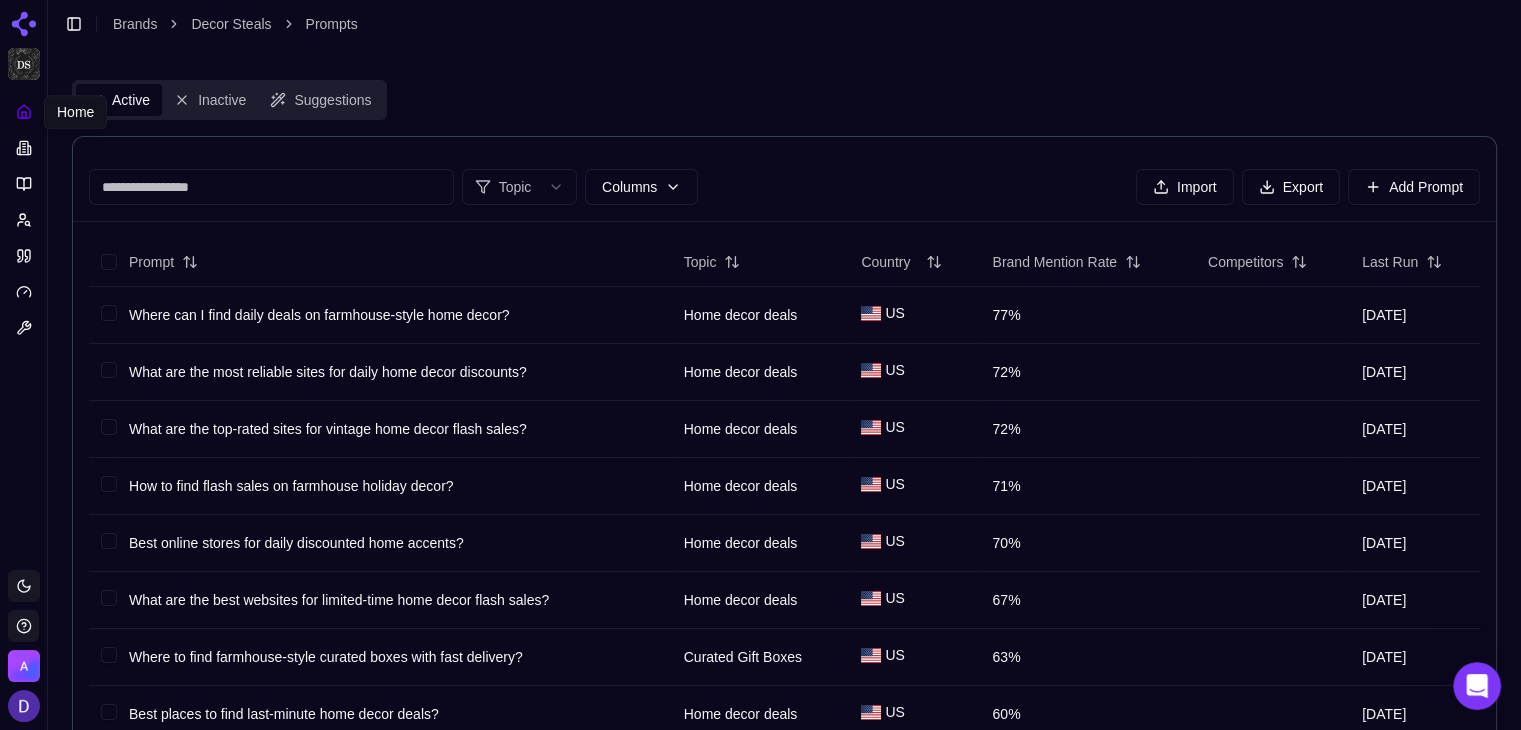 click 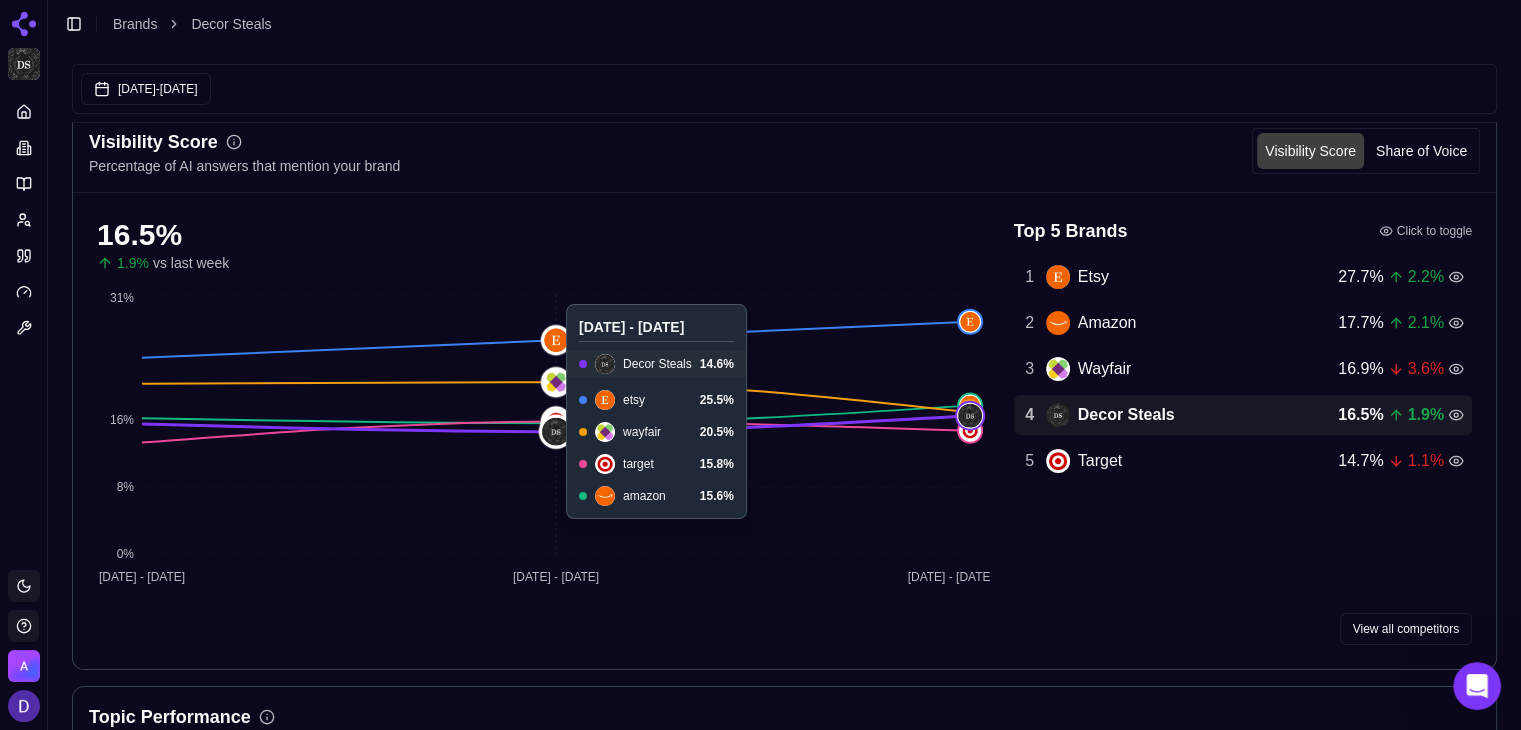 scroll, scrollTop: 133, scrollLeft: 0, axis: vertical 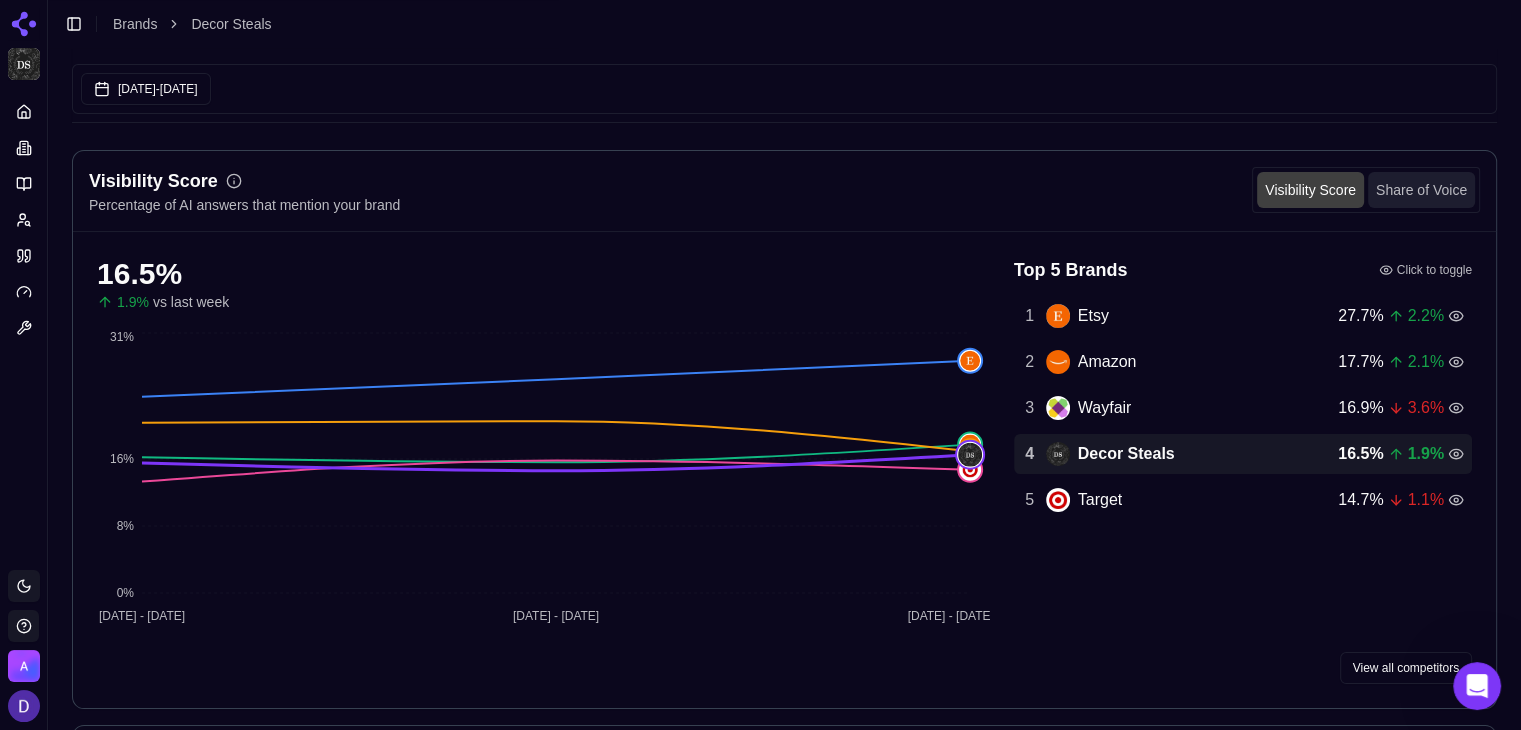 click on "Share of Voice" at bounding box center [1421, 190] 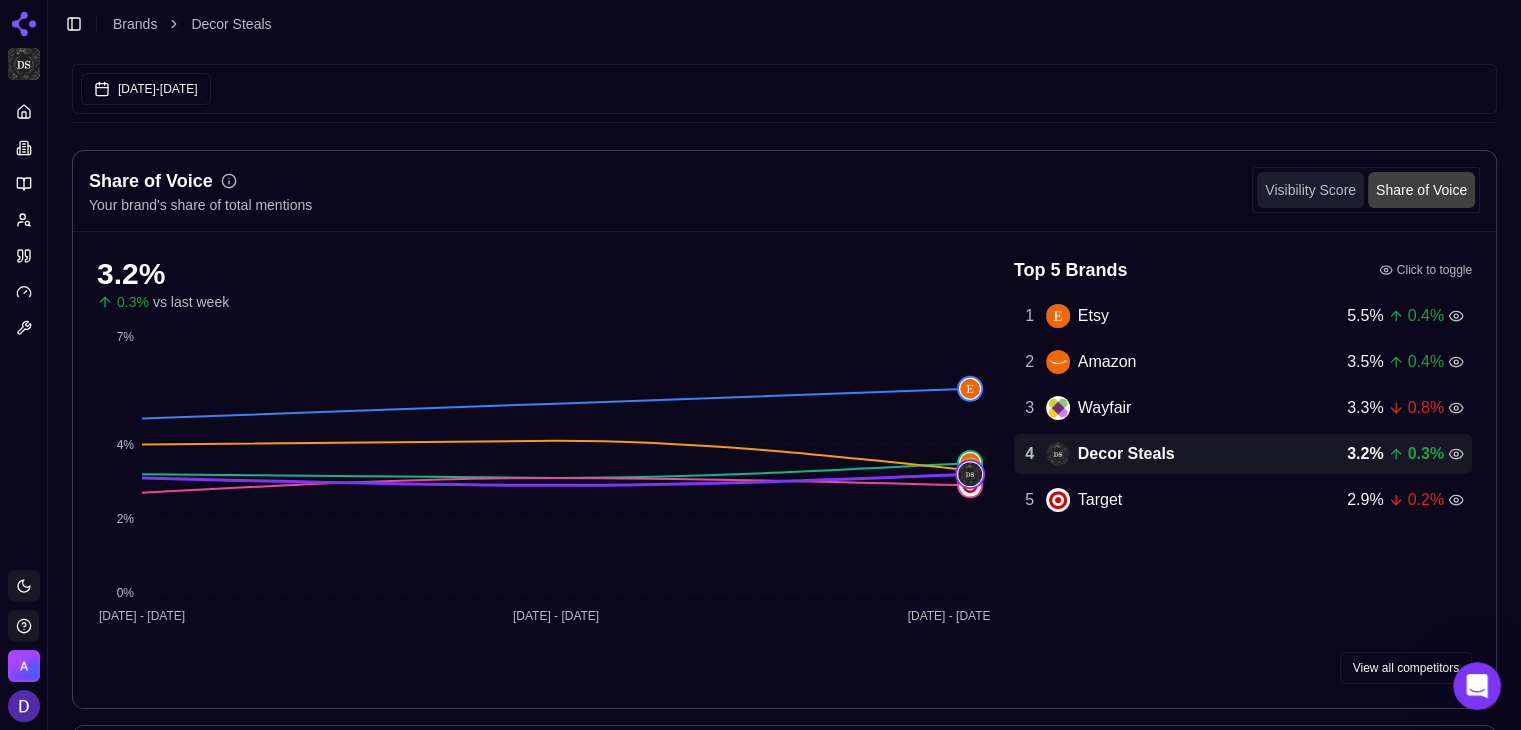 click on "Visibility Score" at bounding box center [1310, 190] 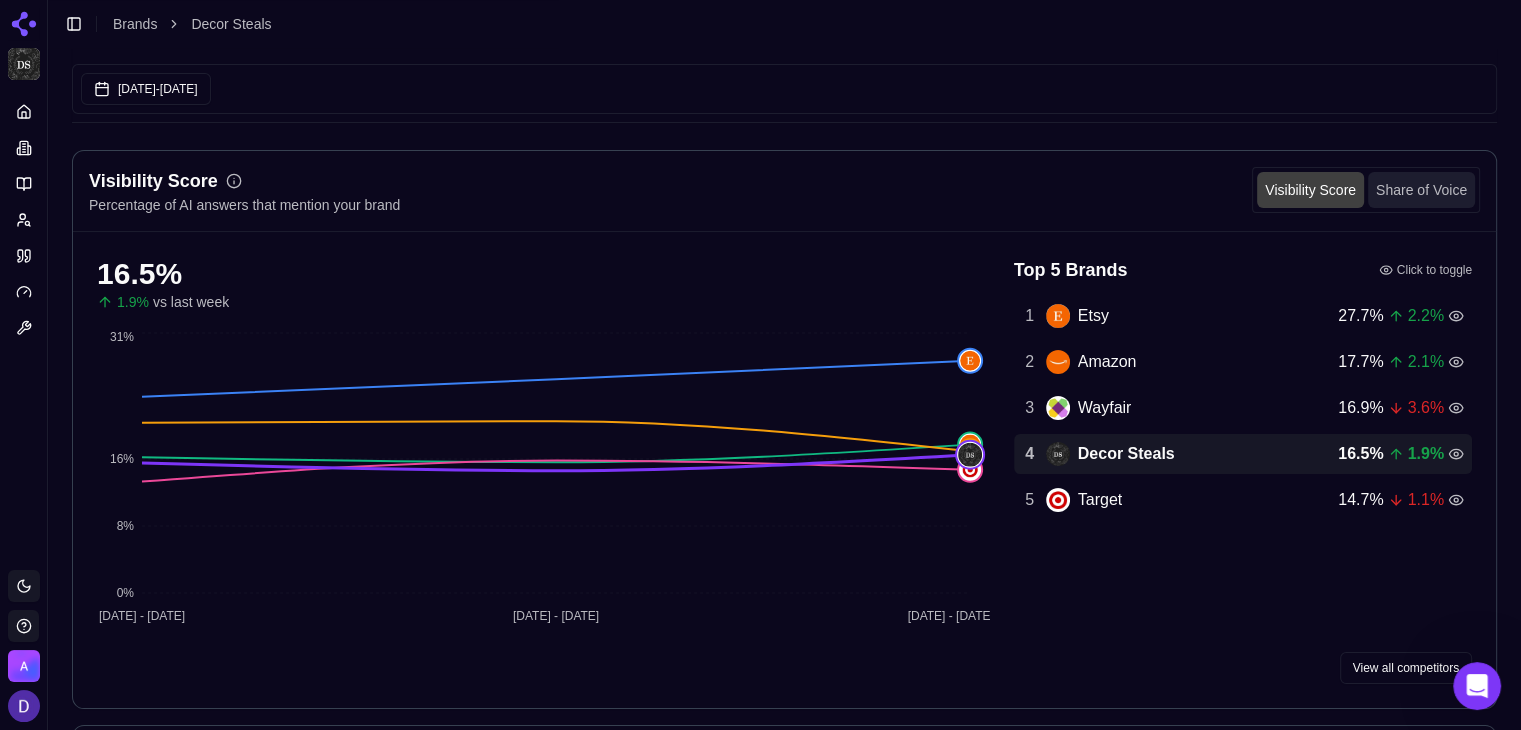 click on "Share of Voice" at bounding box center [1421, 190] 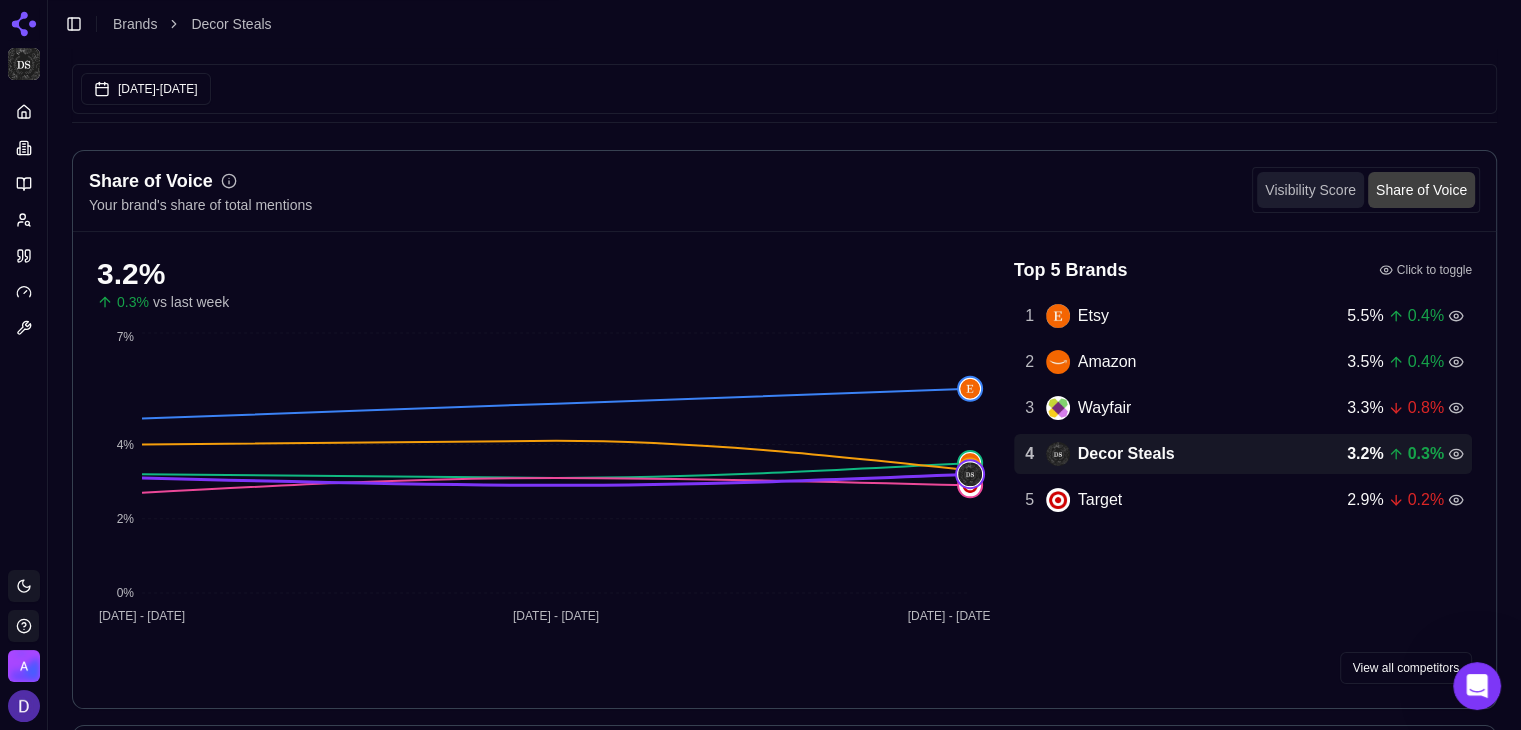 click on "Visibility Score" at bounding box center (1310, 190) 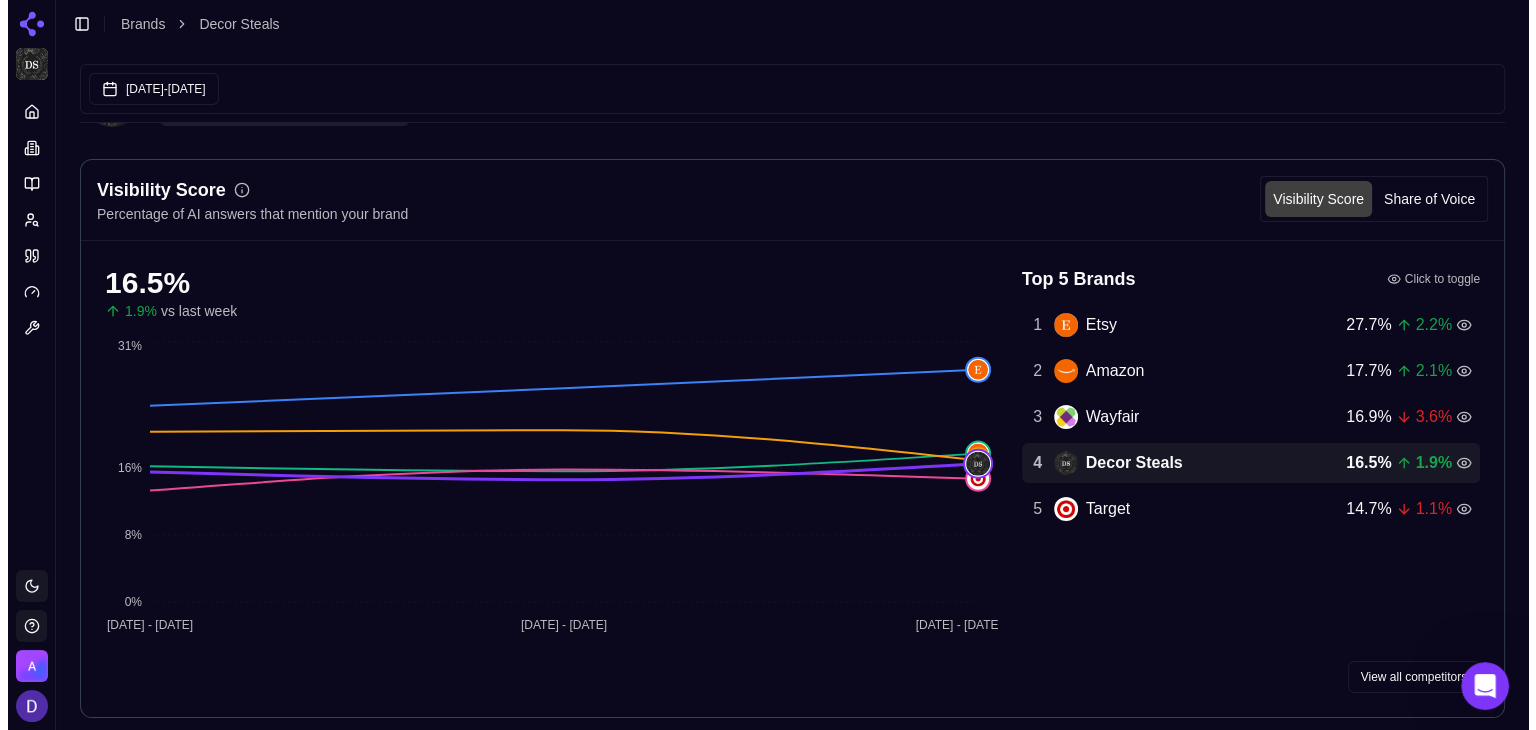 scroll, scrollTop: 0, scrollLeft: 0, axis: both 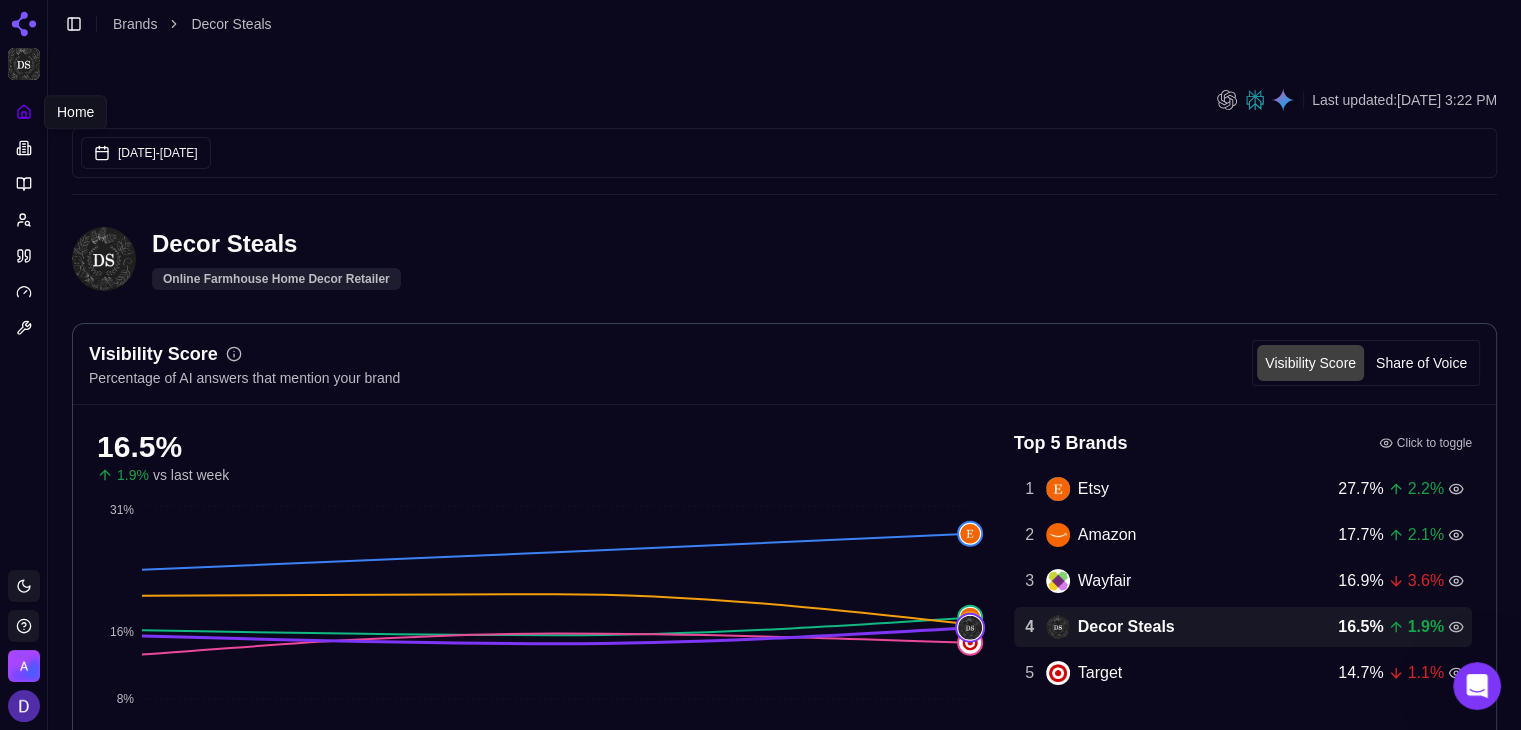 click 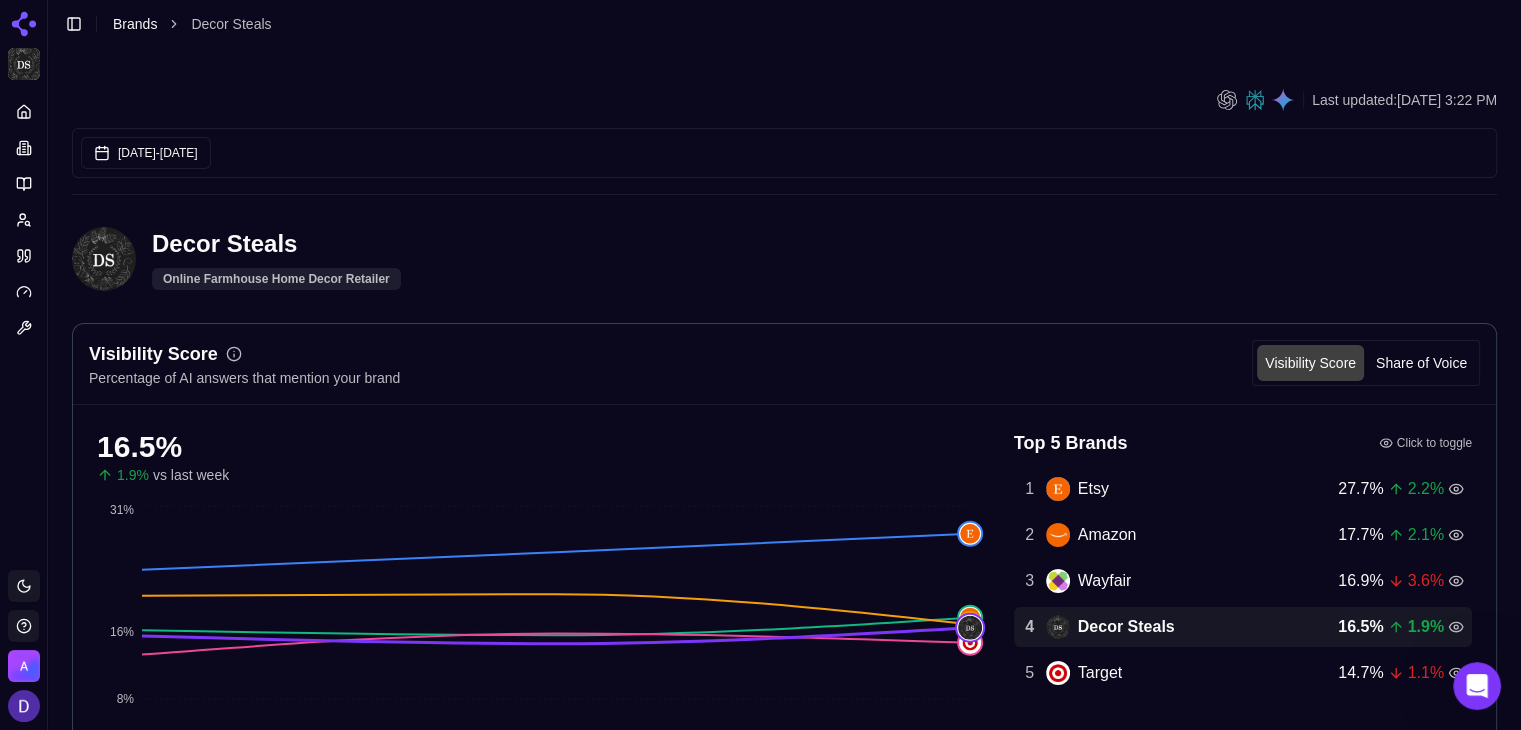 click on "Brands" at bounding box center [135, 24] 